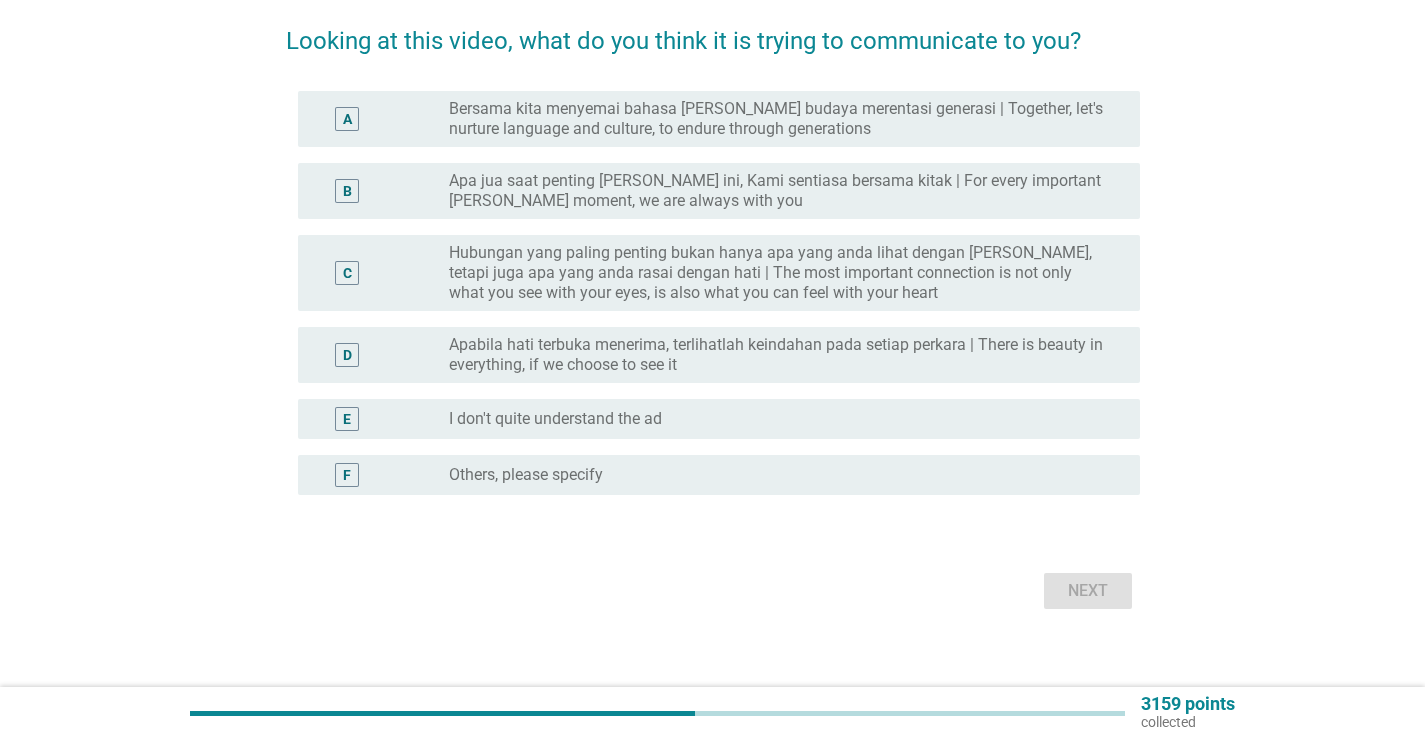 scroll, scrollTop: 173, scrollLeft: 0, axis: vertical 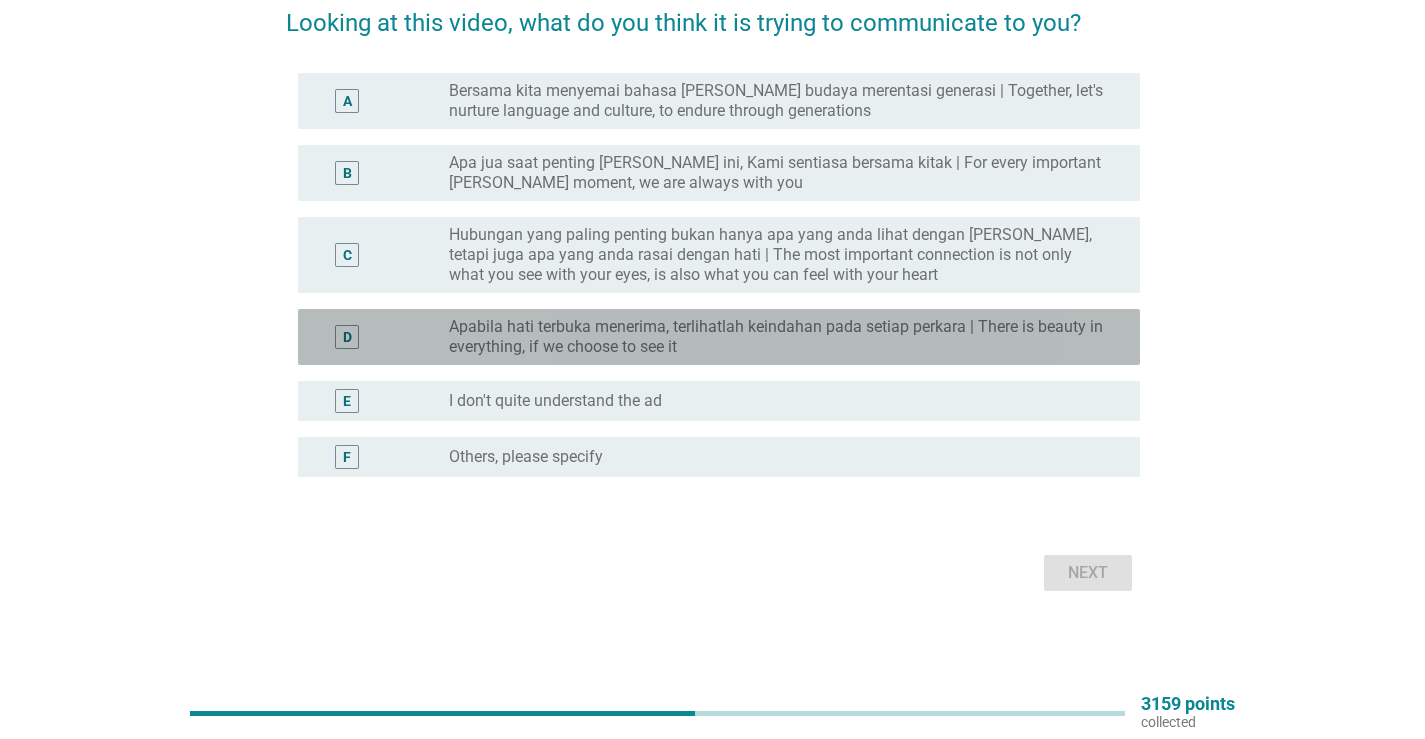 click on "Apabila hati terbuka menerima, terlihatlah keindahan pada setiap perkara | There is beauty in everything, if we choose to see it" at bounding box center (778, 337) 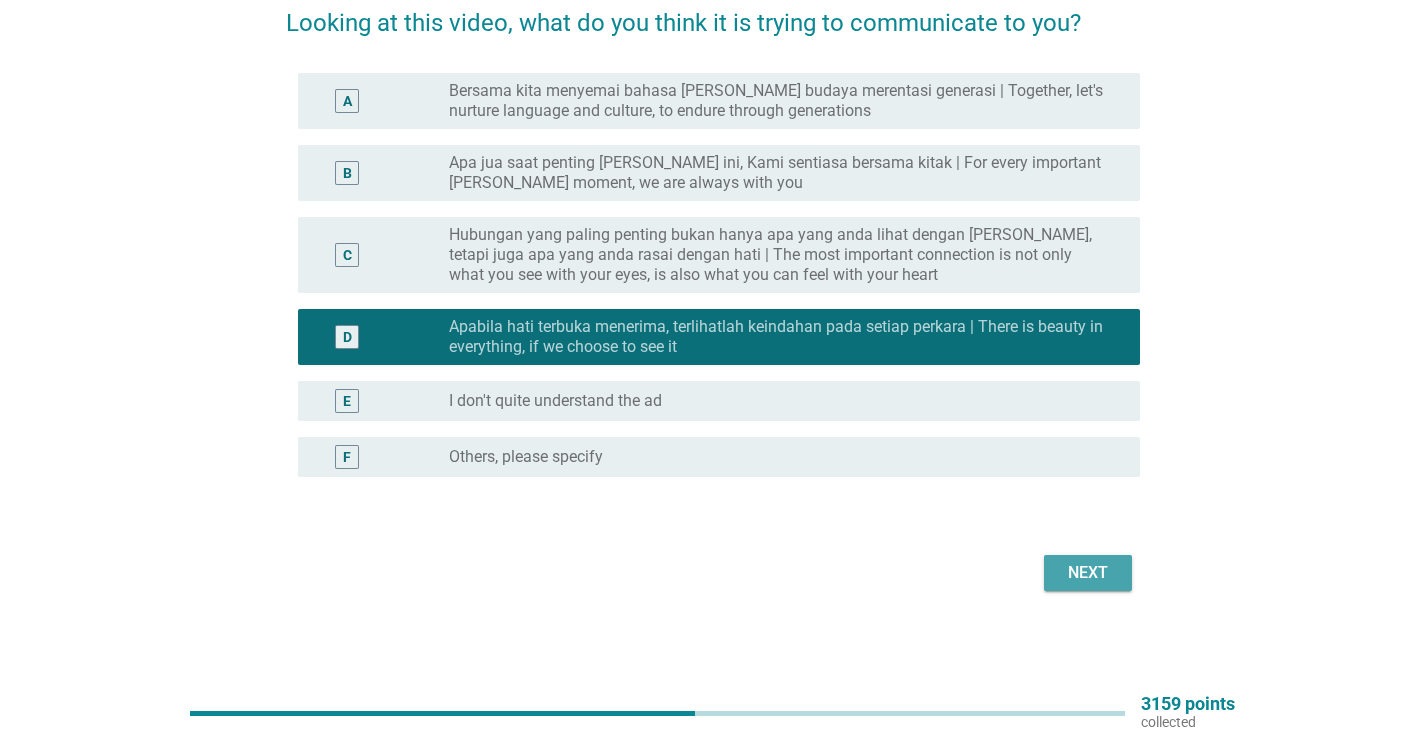 click on "Next" at bounding box center (1088, 573) 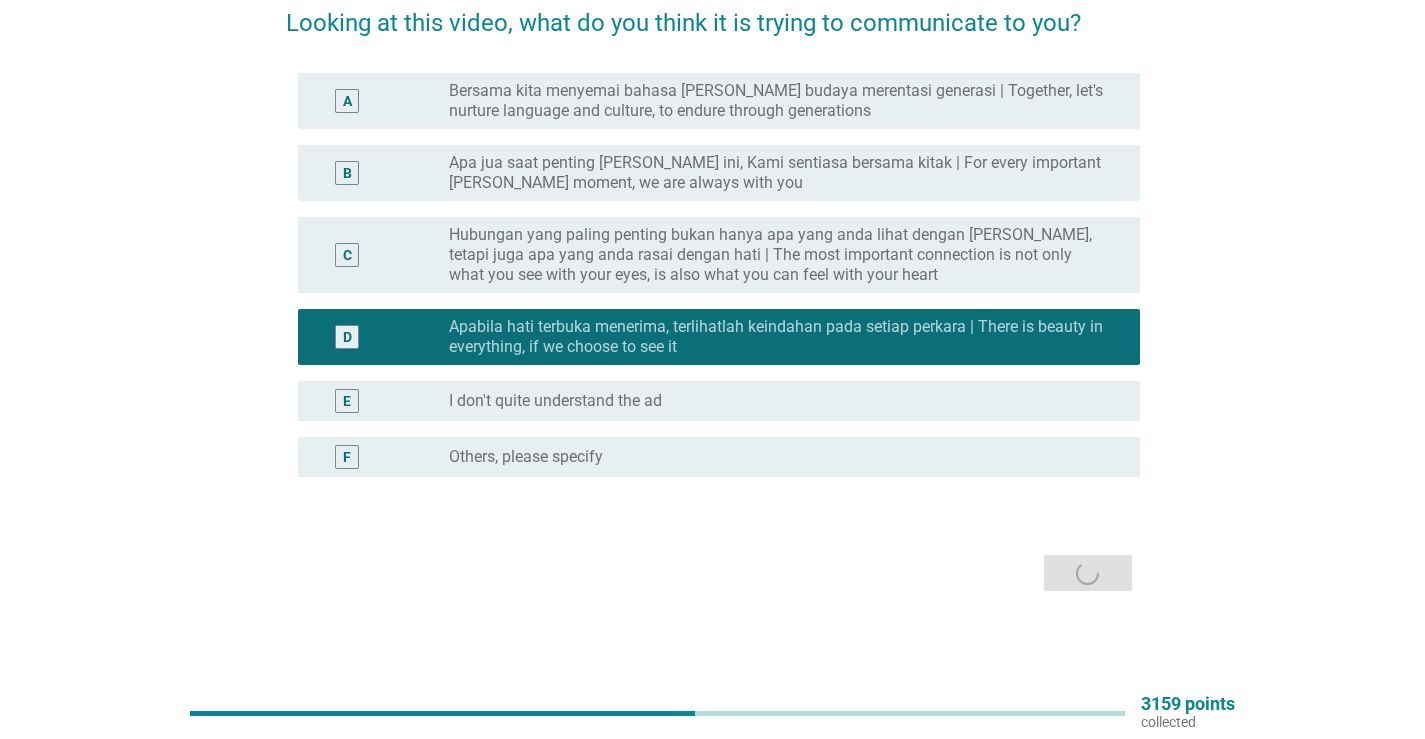 scroll, scrollTop: 0, scrollLeft: 0, axis: both 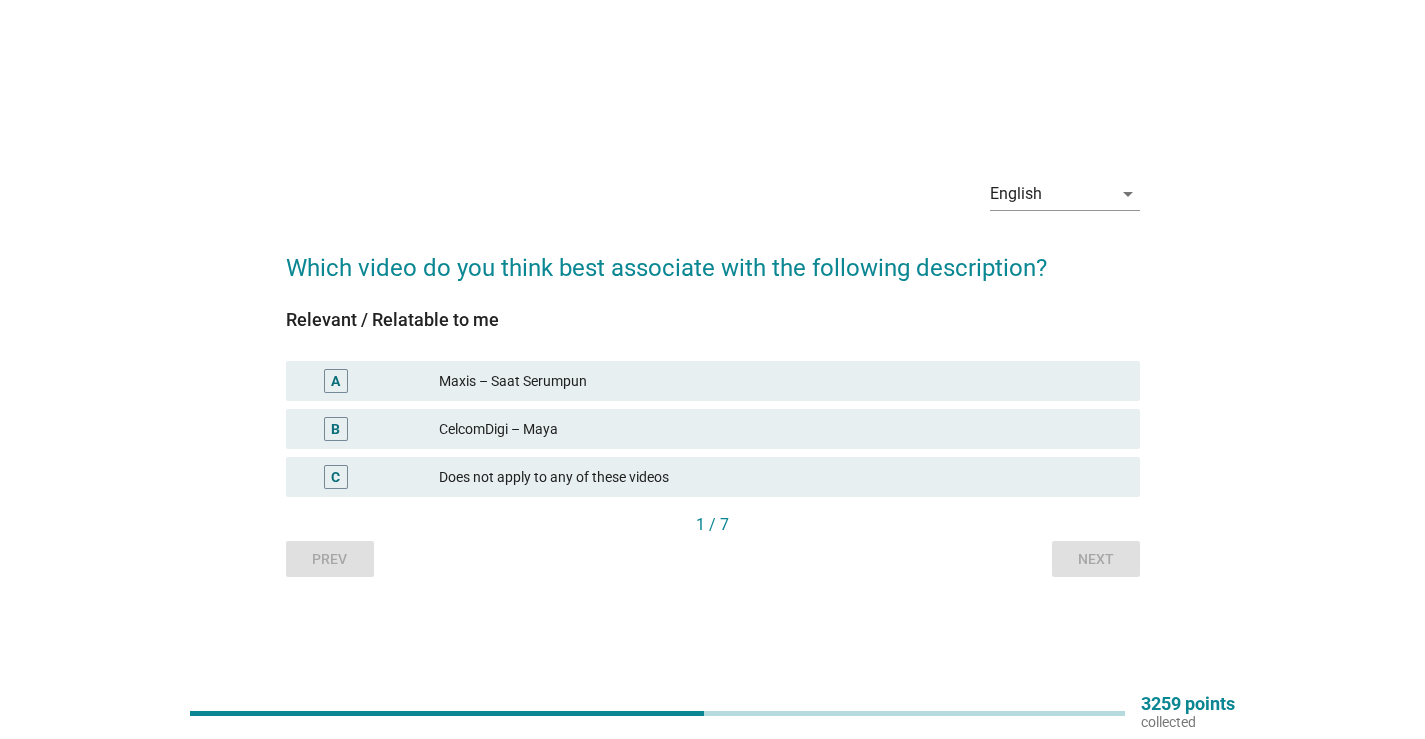 click on "Maxis – Saat Serumpun" at bounding box center (781, 381) 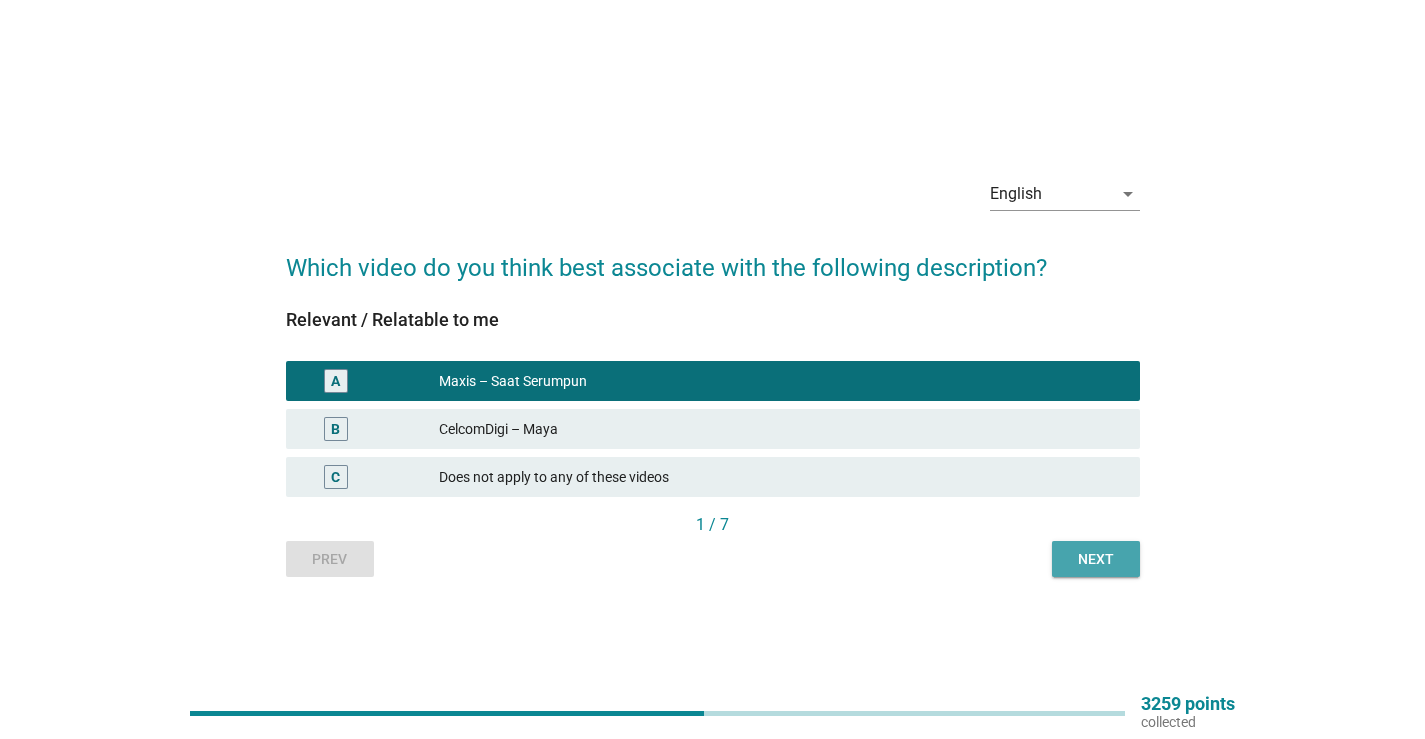 click on "Next" at bounding box center [1096, 559] 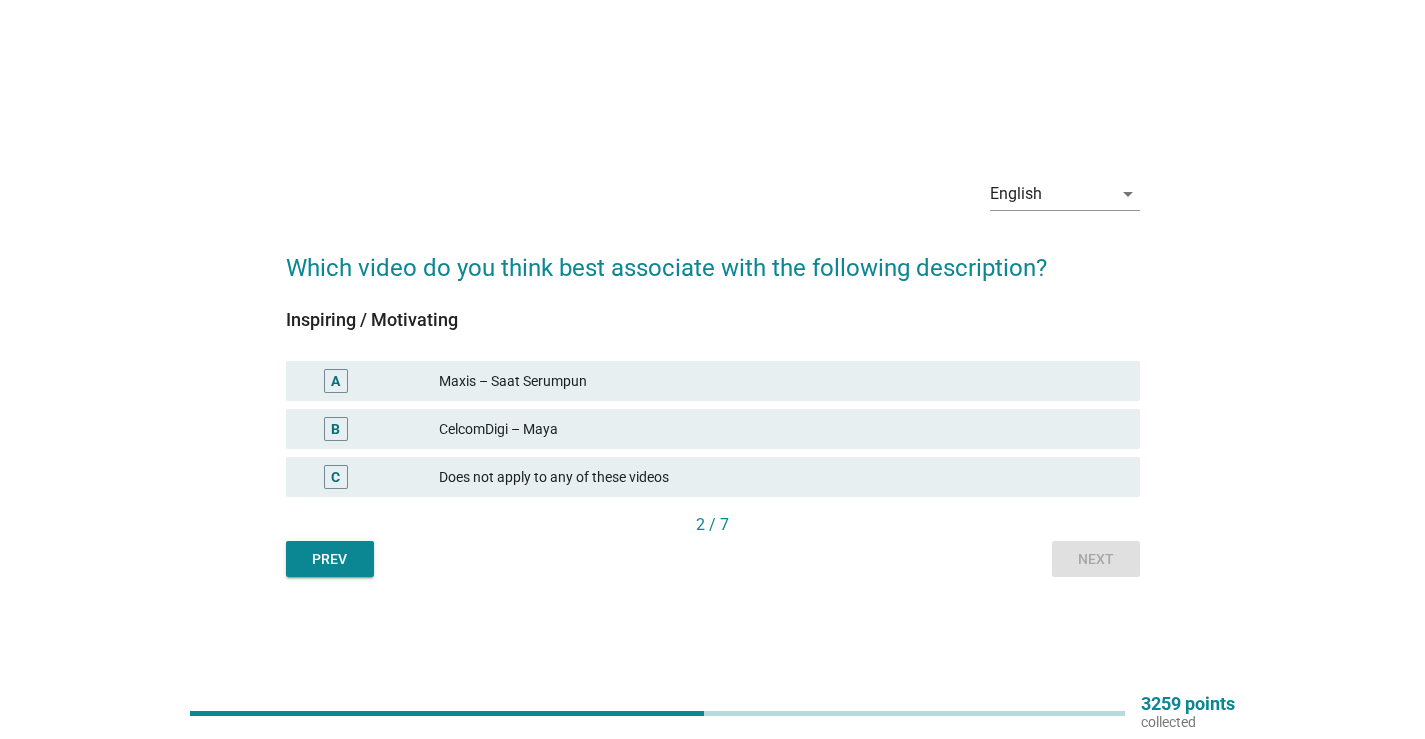 click on "Maxis – Saat Serumpun" at bounding box center (781, 381) 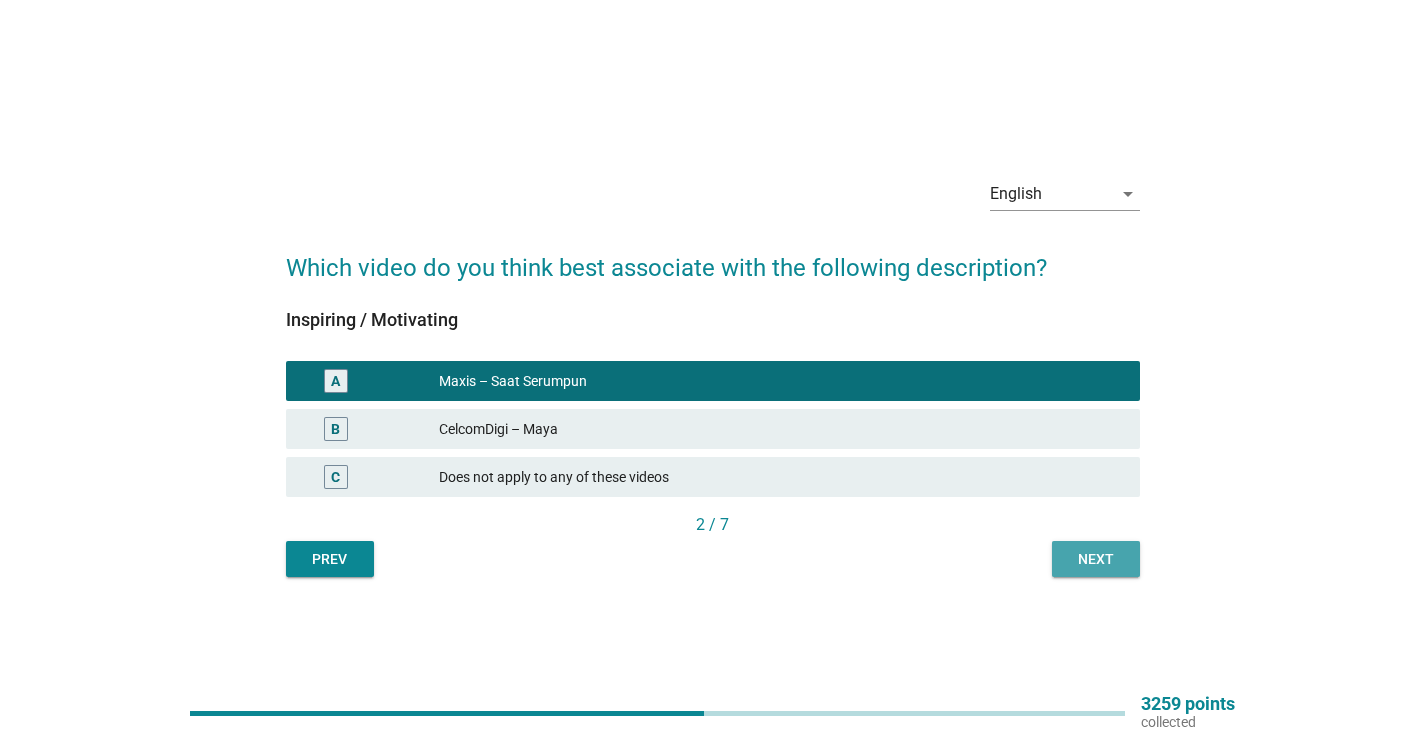 click on "Next" at bounding box center (1096, 559) 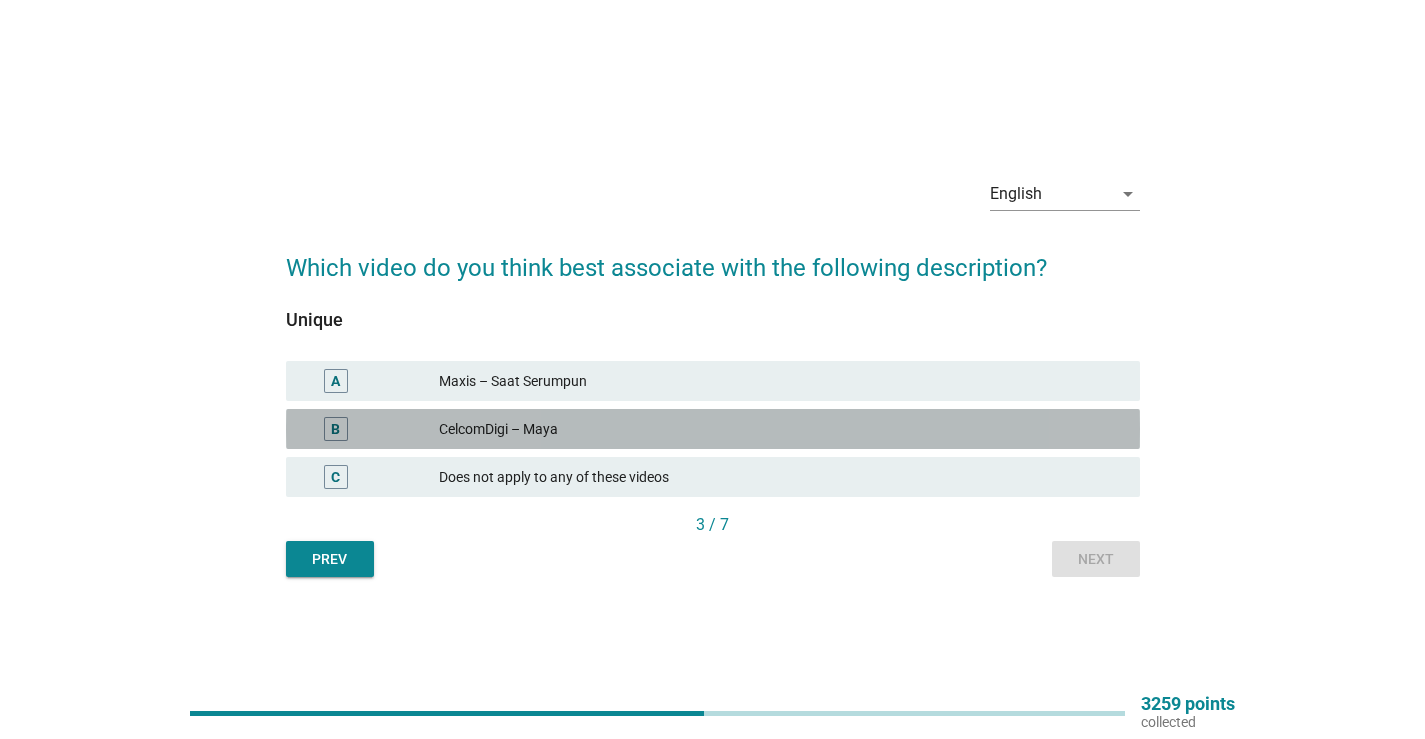click on "CelcomDigi – Maya" at bounding box center (781, 429) 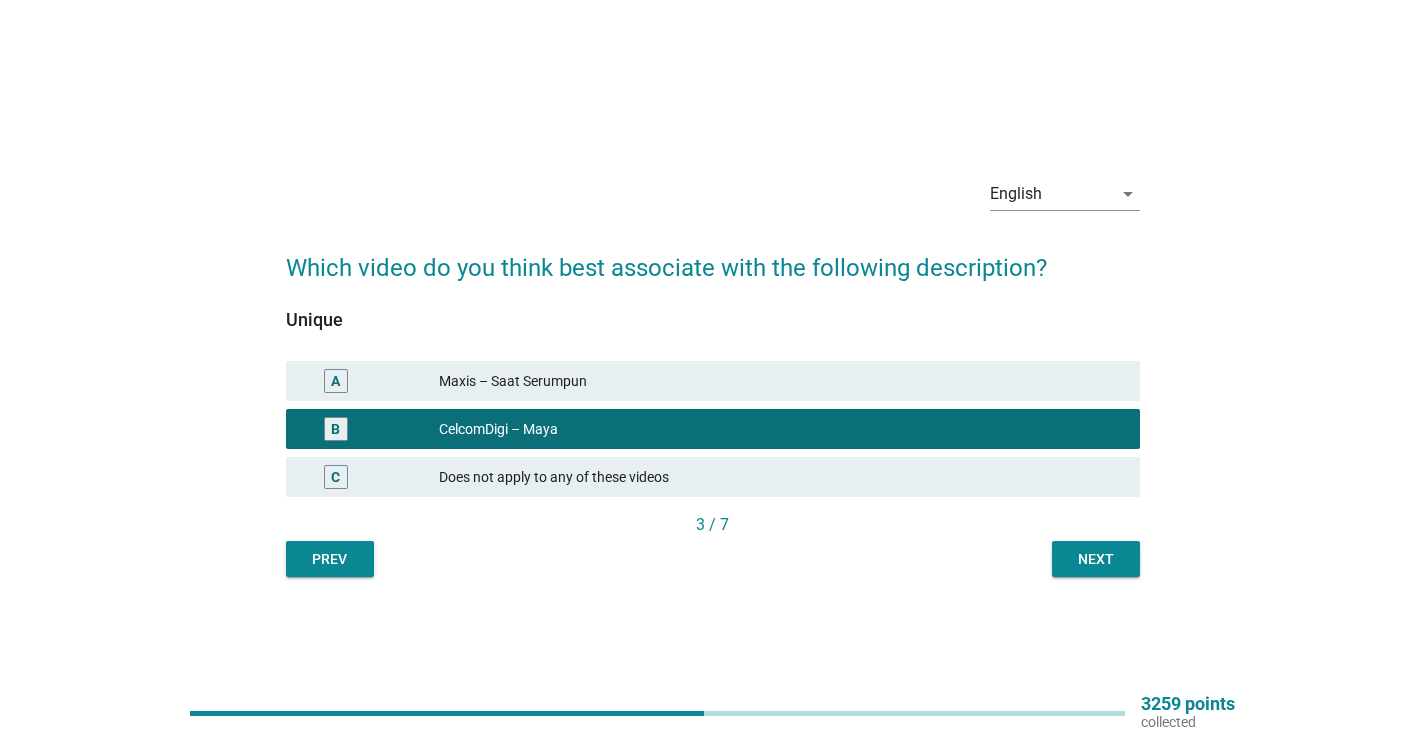 click on "Next" at bounding box center (1096, 559) 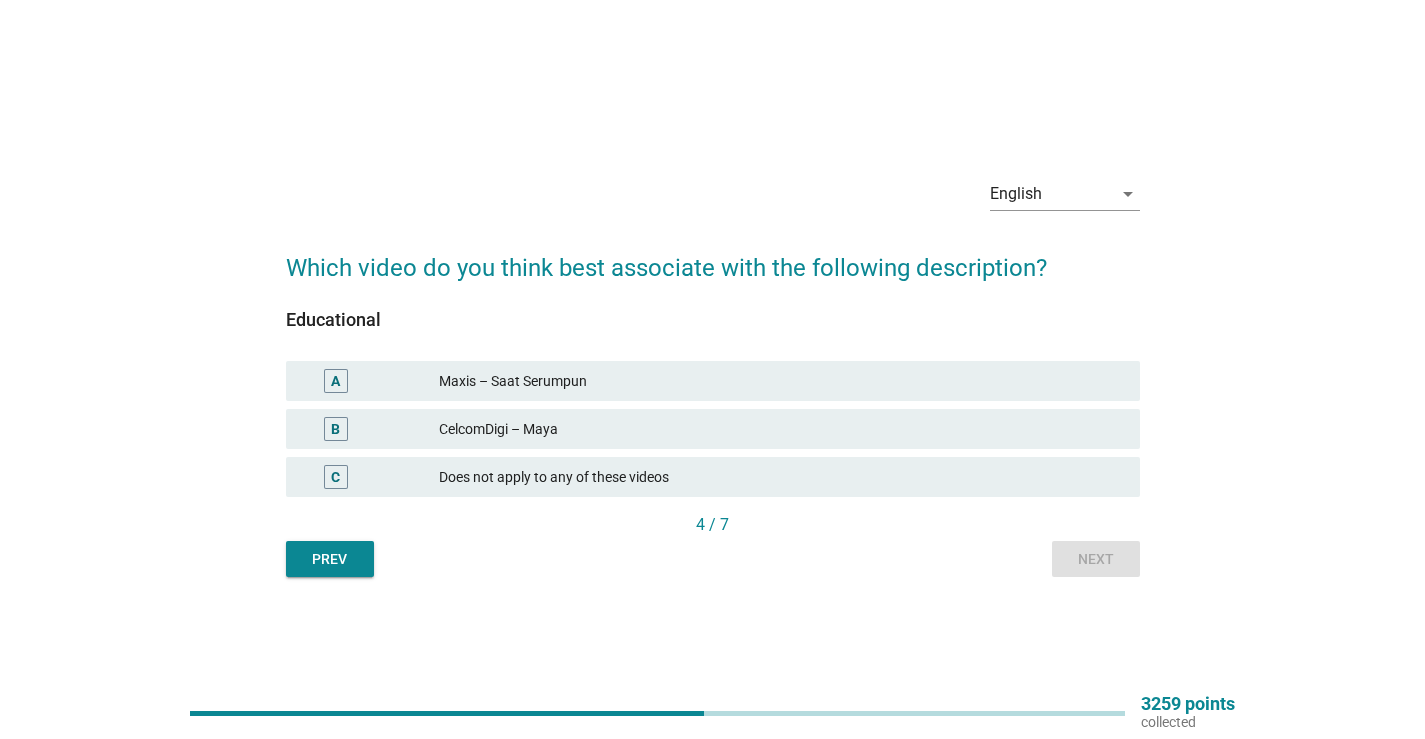 click on "Maxis – Saat Serumpun" at bounding box center [781, 381] 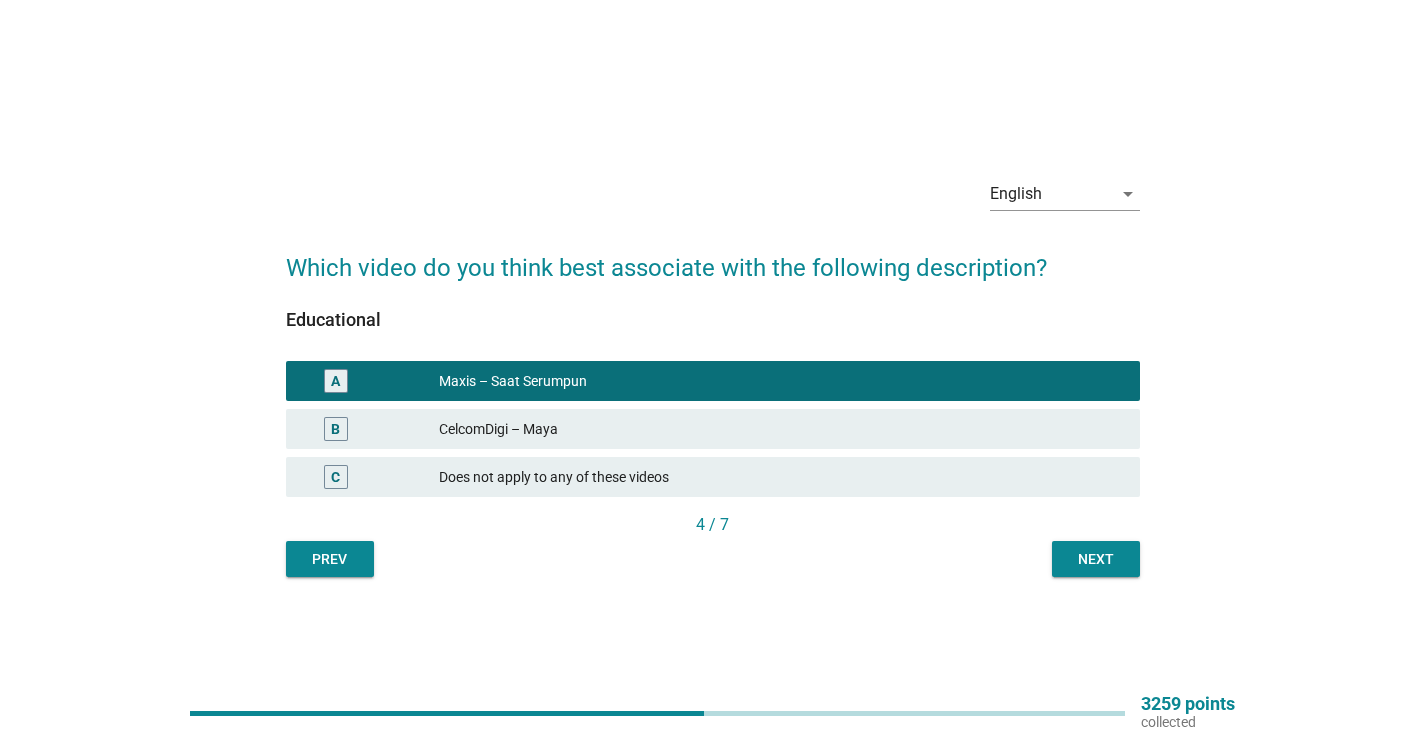 click on "CelcomDigi – Maya" at bounding box center [781, 429] 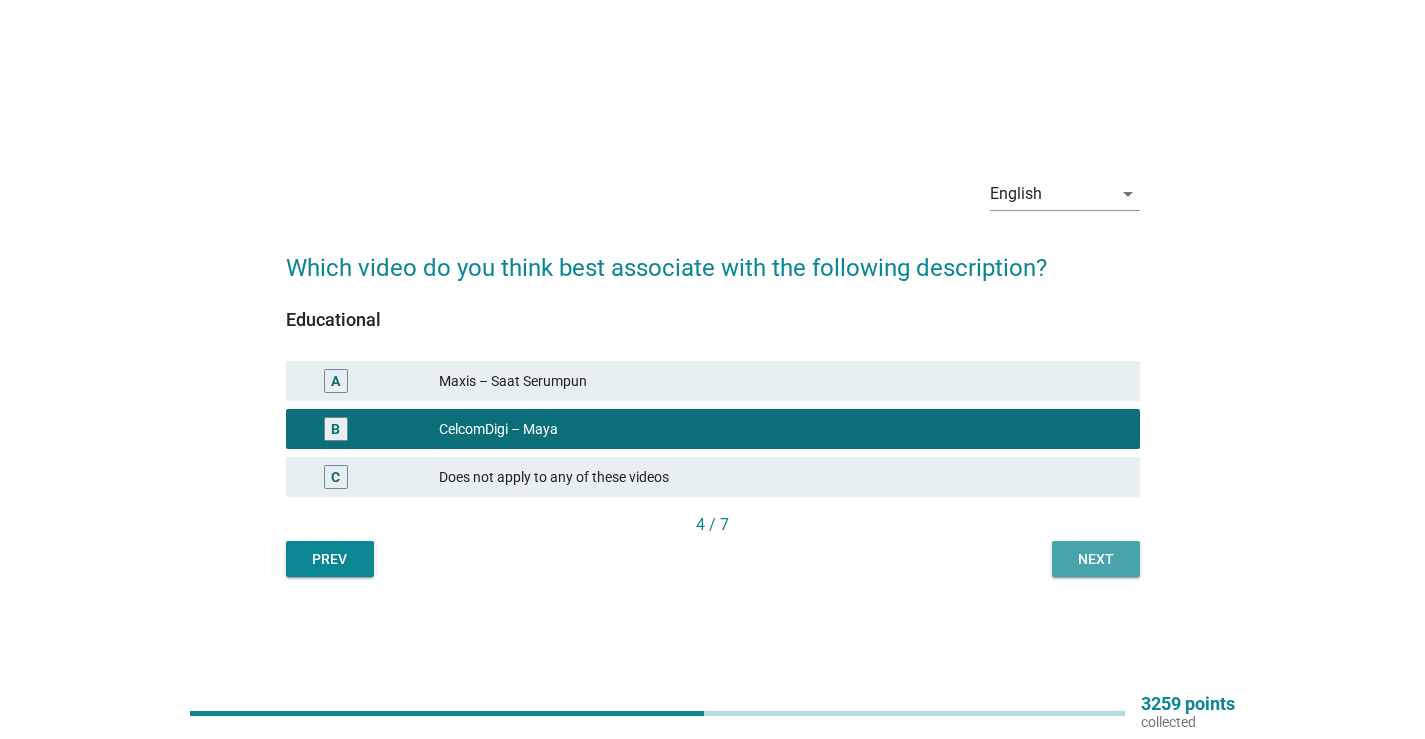 click on "Next" at bounding box center (1096, 559) 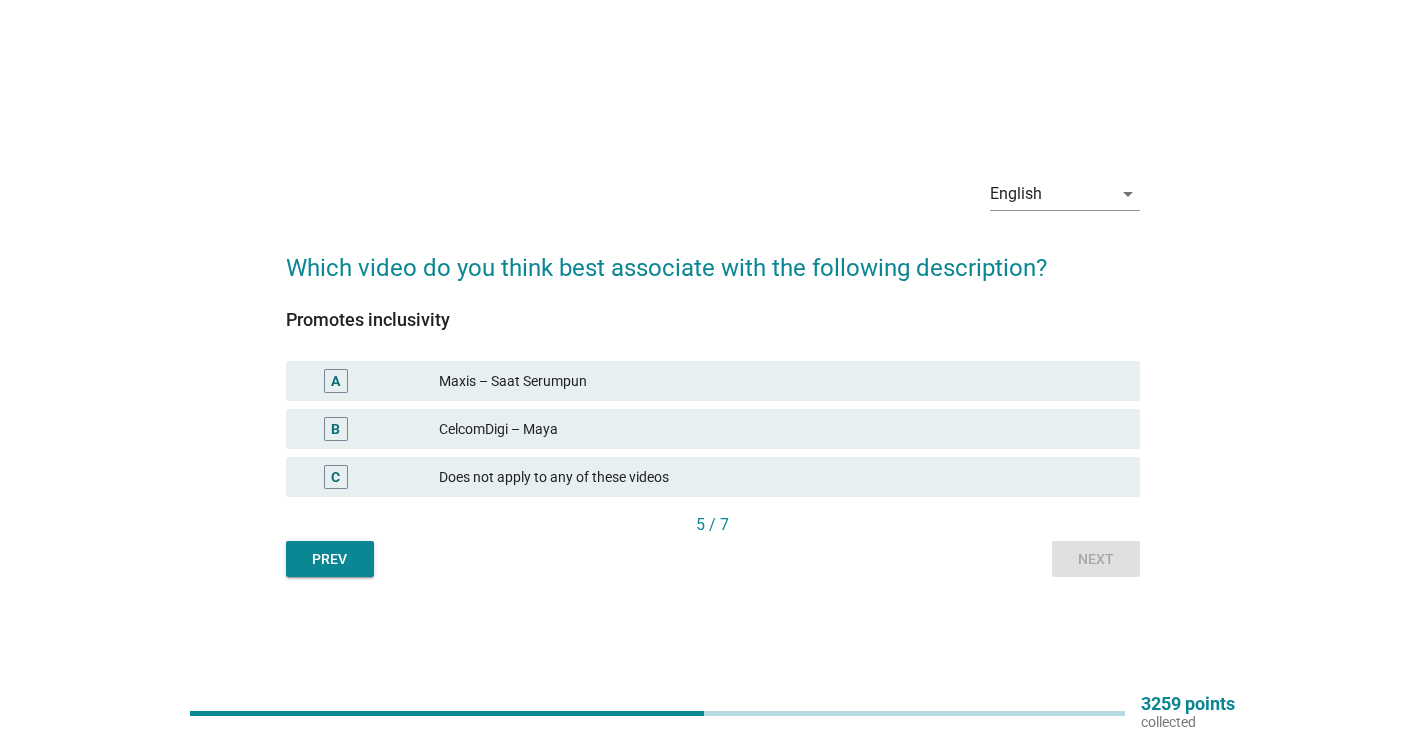 click on "B   CelcomDigi – Maya" at bounding box center (713, 429) 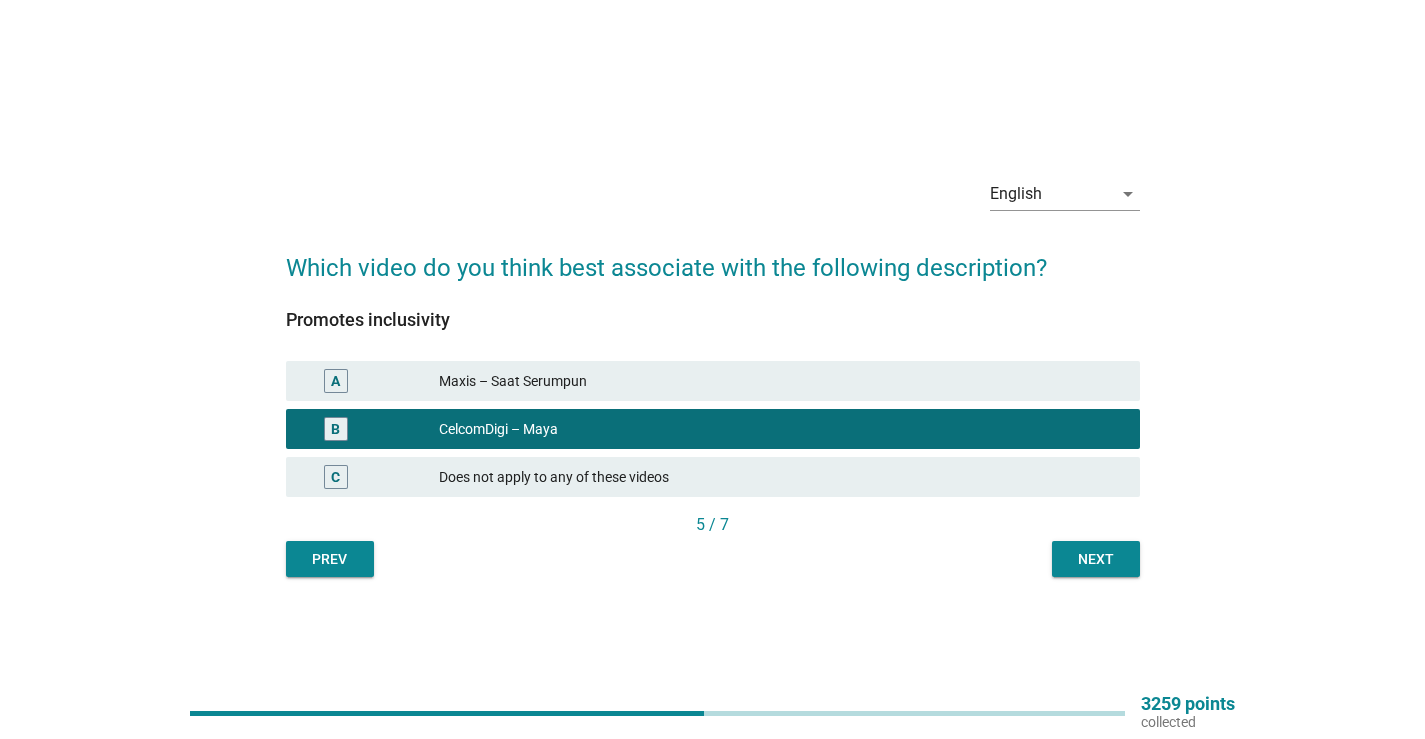click on "Next" at bounding box center (1096, 559) 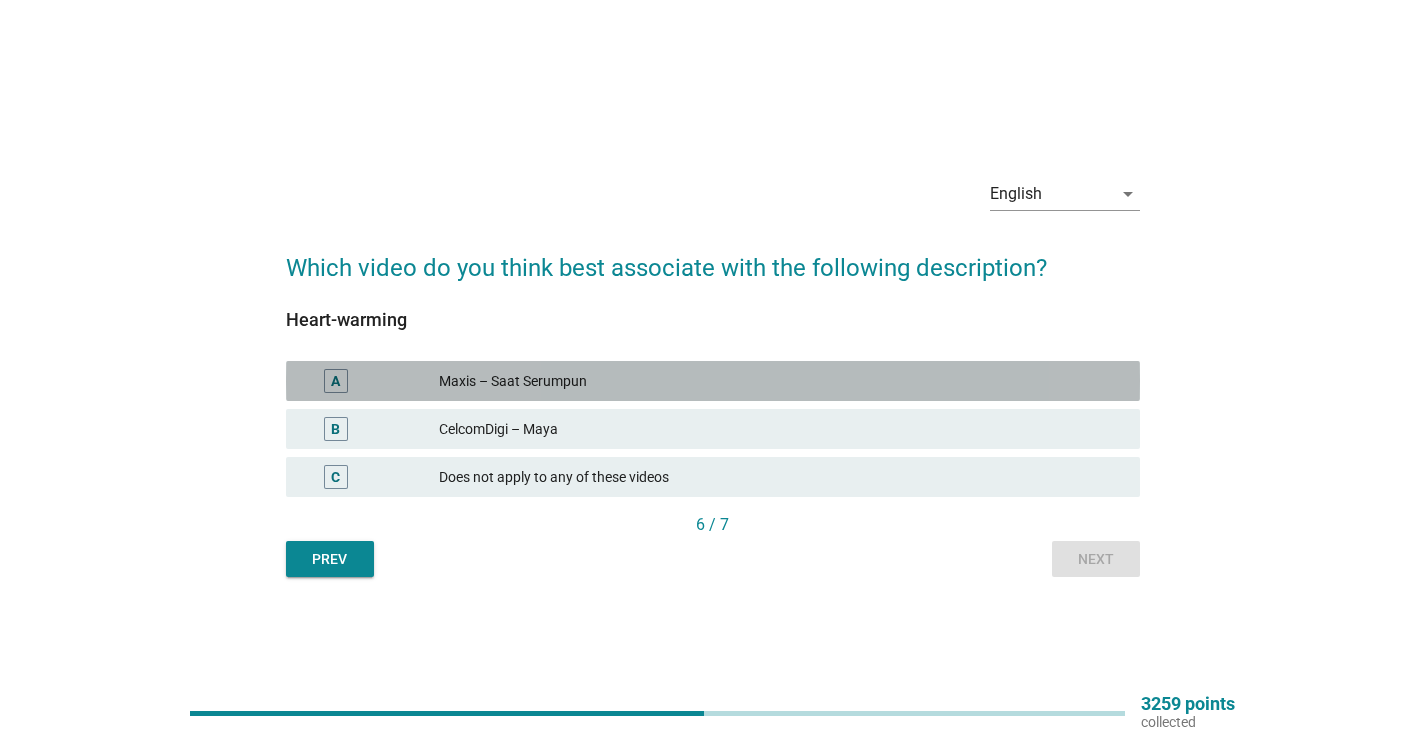click on "Maxis – Saat Serumpun" at bounding box center [781, 381] 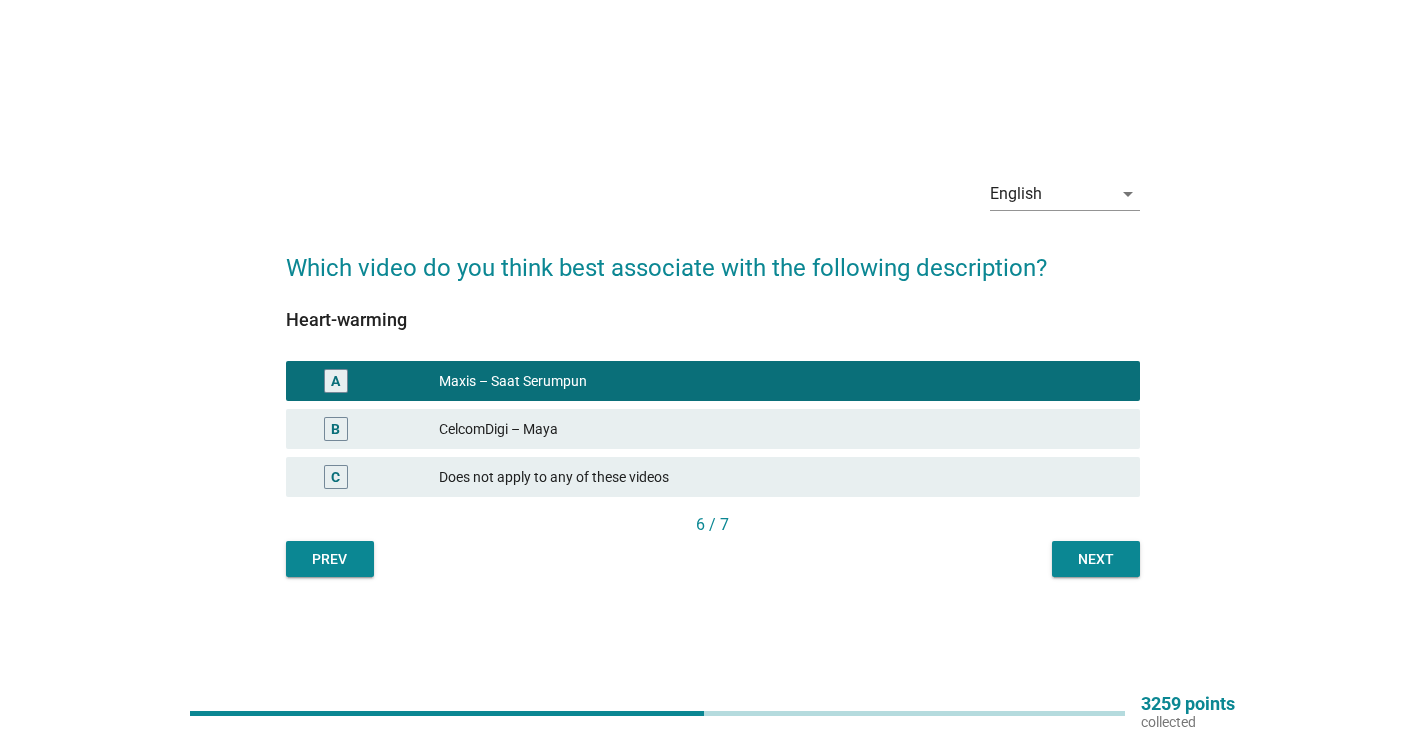 click on "6 / 7" at bounding box center (713, 527) 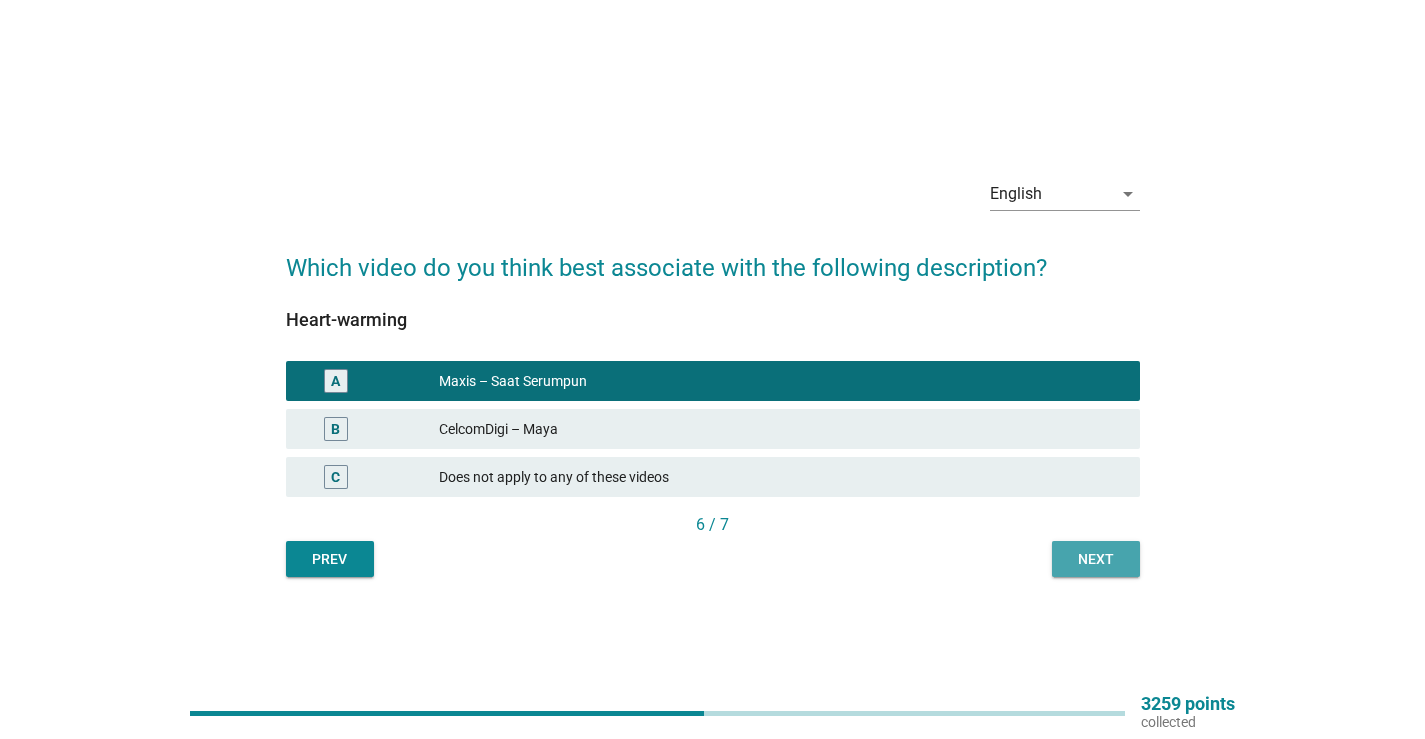 click on "Next" at bounding box center (1096, 559) 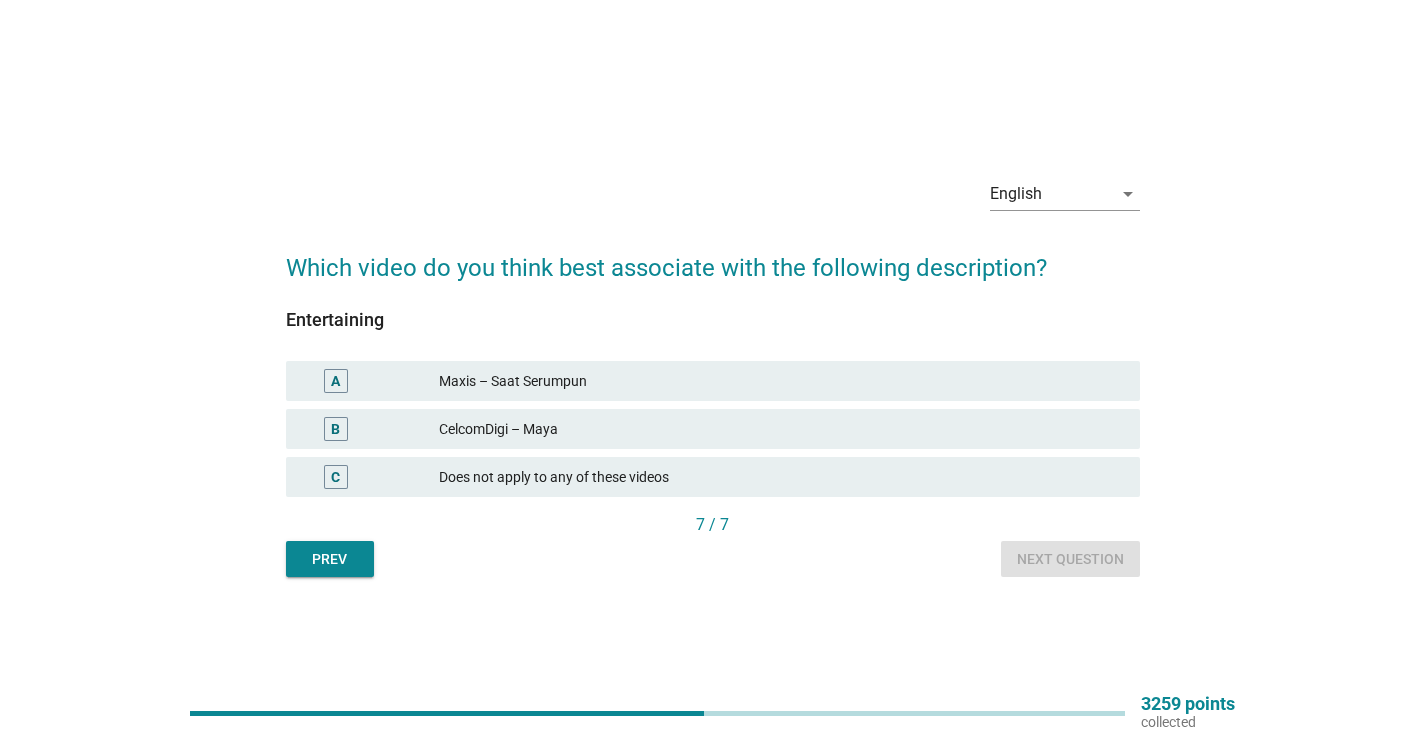 click on "Does not apply to any of these videos" at bounding box center [781, 477] 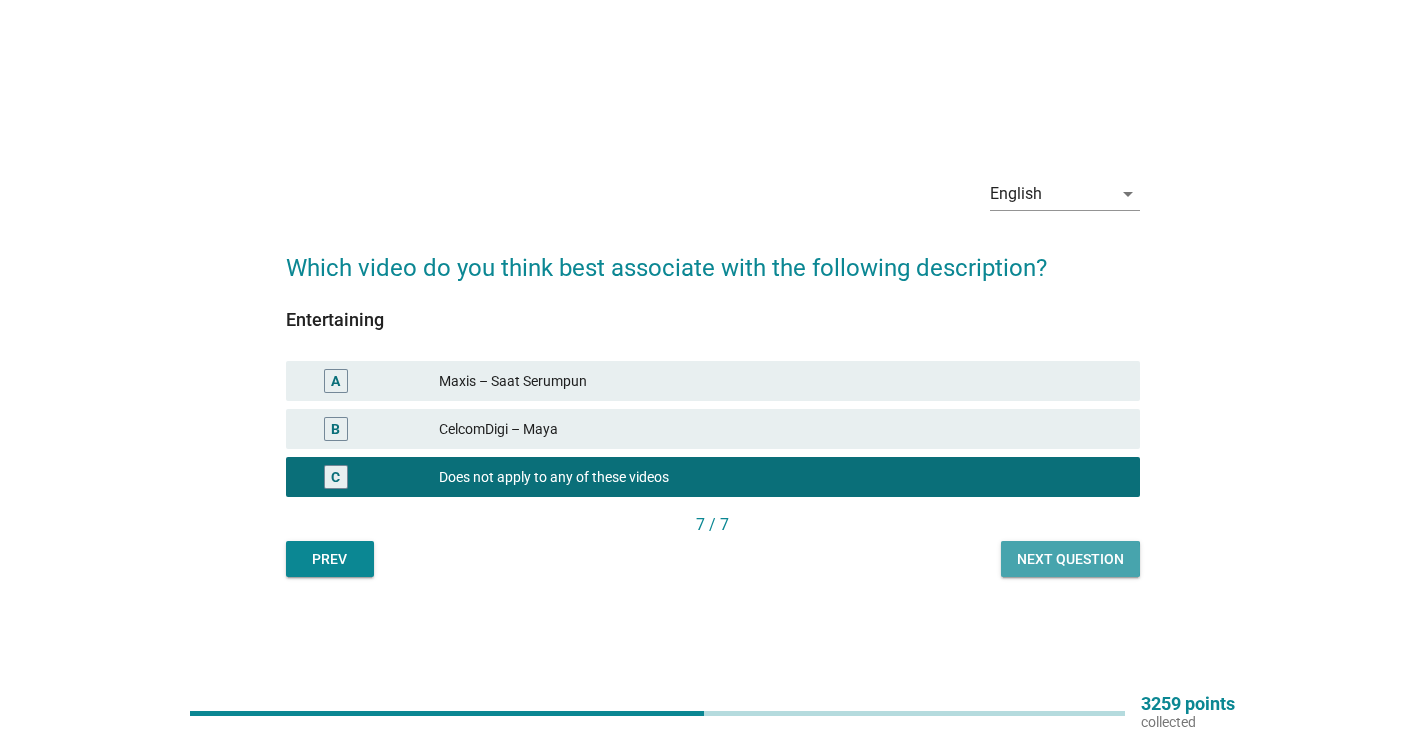 click on "Next question" at bounding box center [1070, 559] 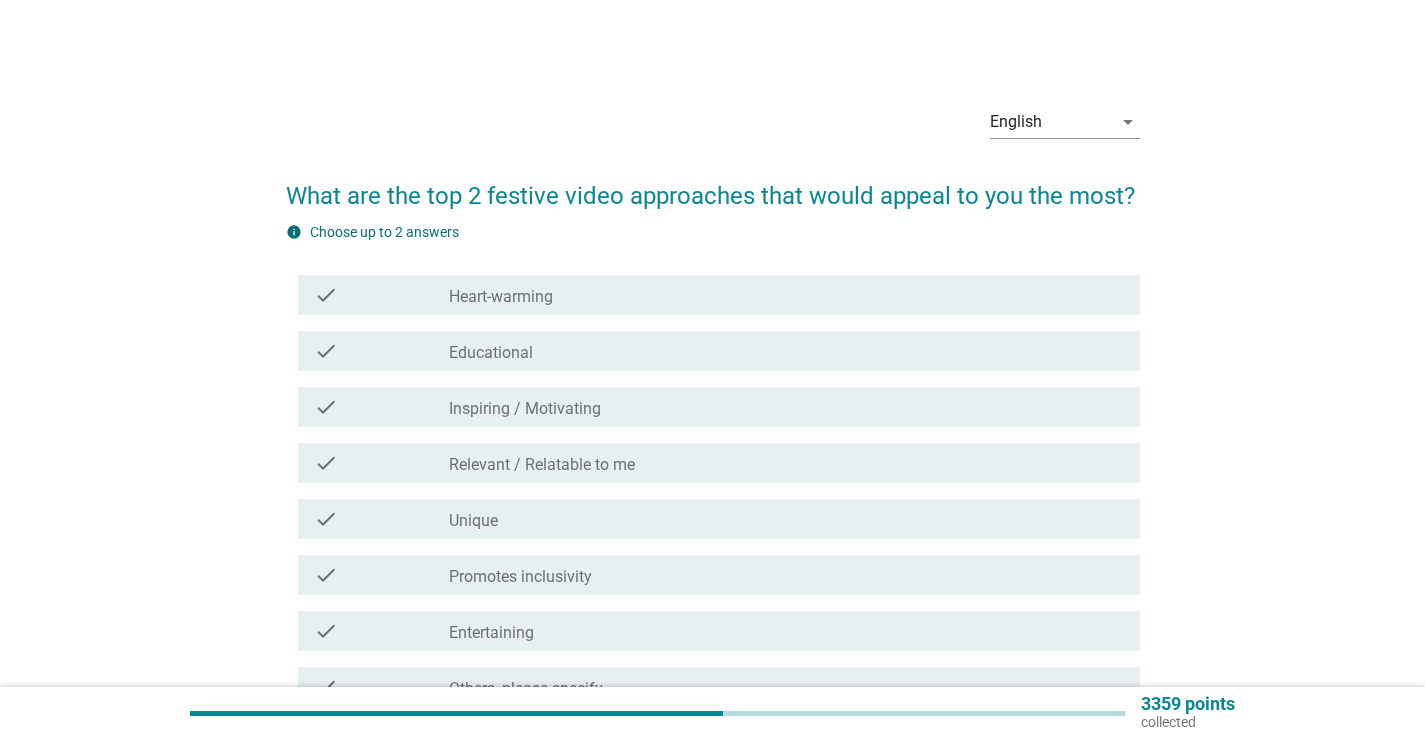 click on "check_box_outline_blank Heart-warming" at bounding box center (786, 295) 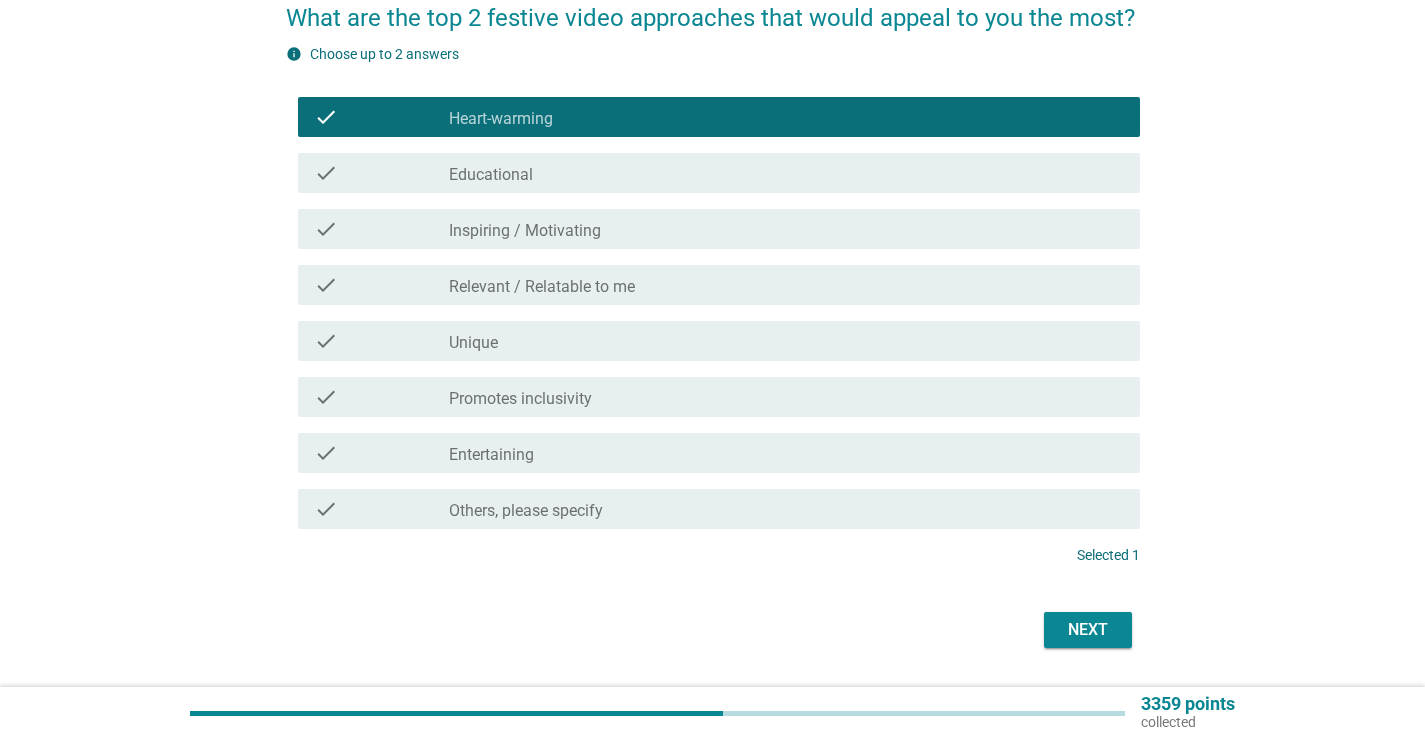 scroll, scrollTop: 200, scrollLeft: 0, axis: vertical 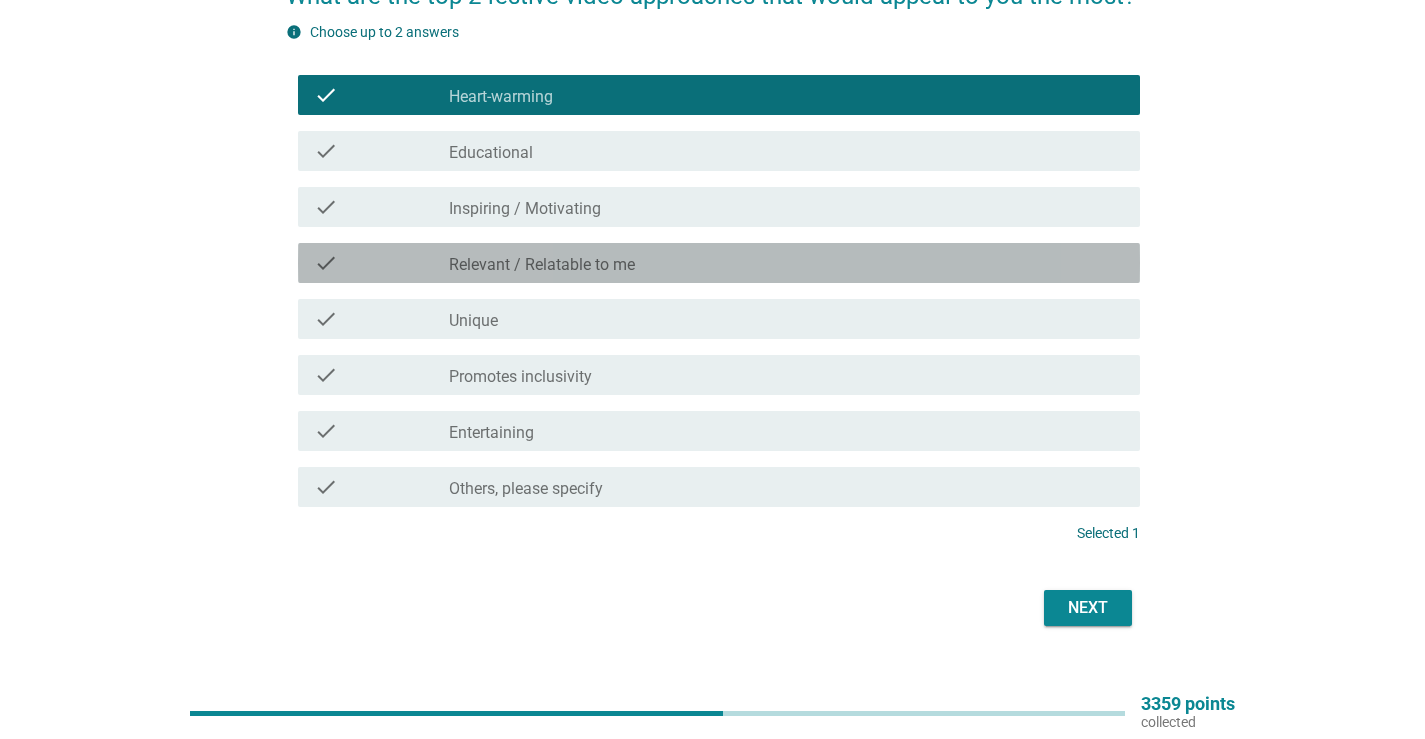 click on "check_box_outline_blank Relevant / Relatable to me" at bounding box center [786, 263] 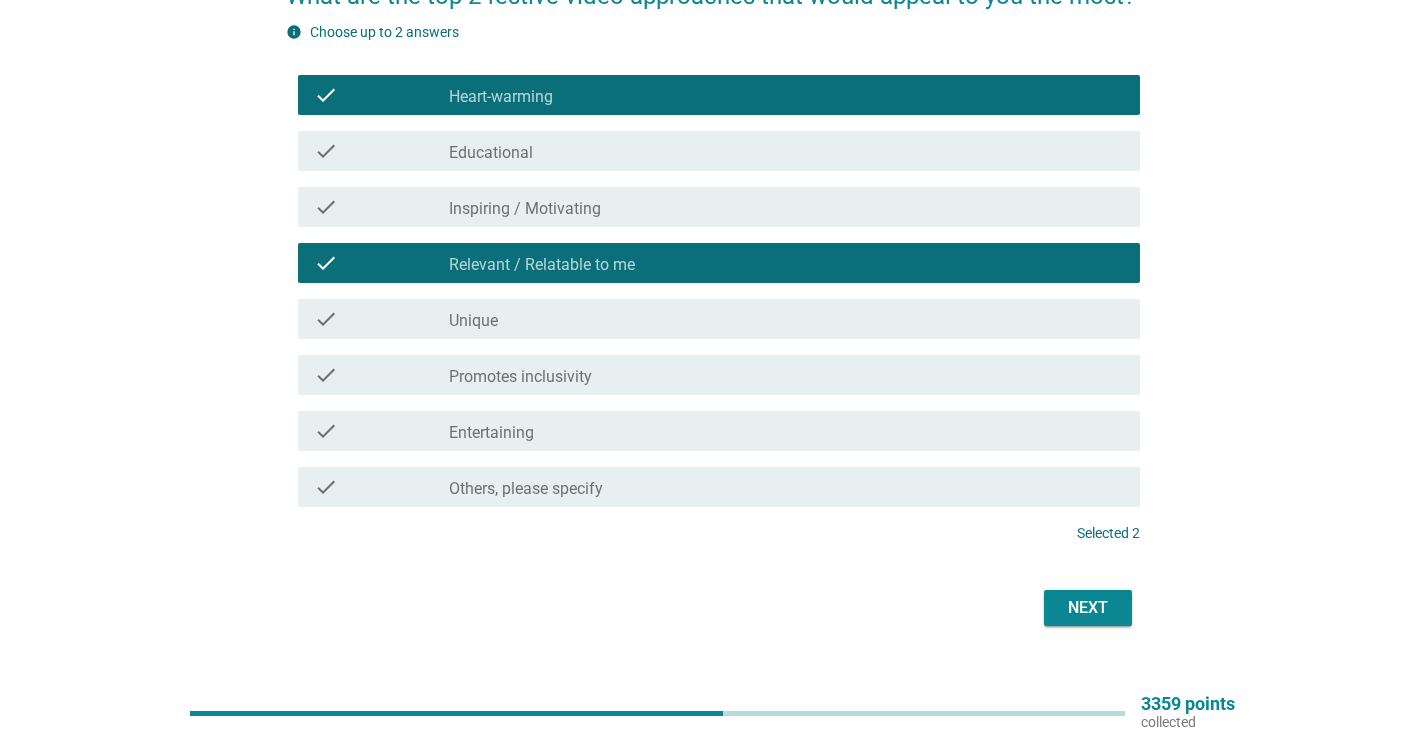 click on "check     check_box_outline_blank Unique" at bounding box center [719, 319] 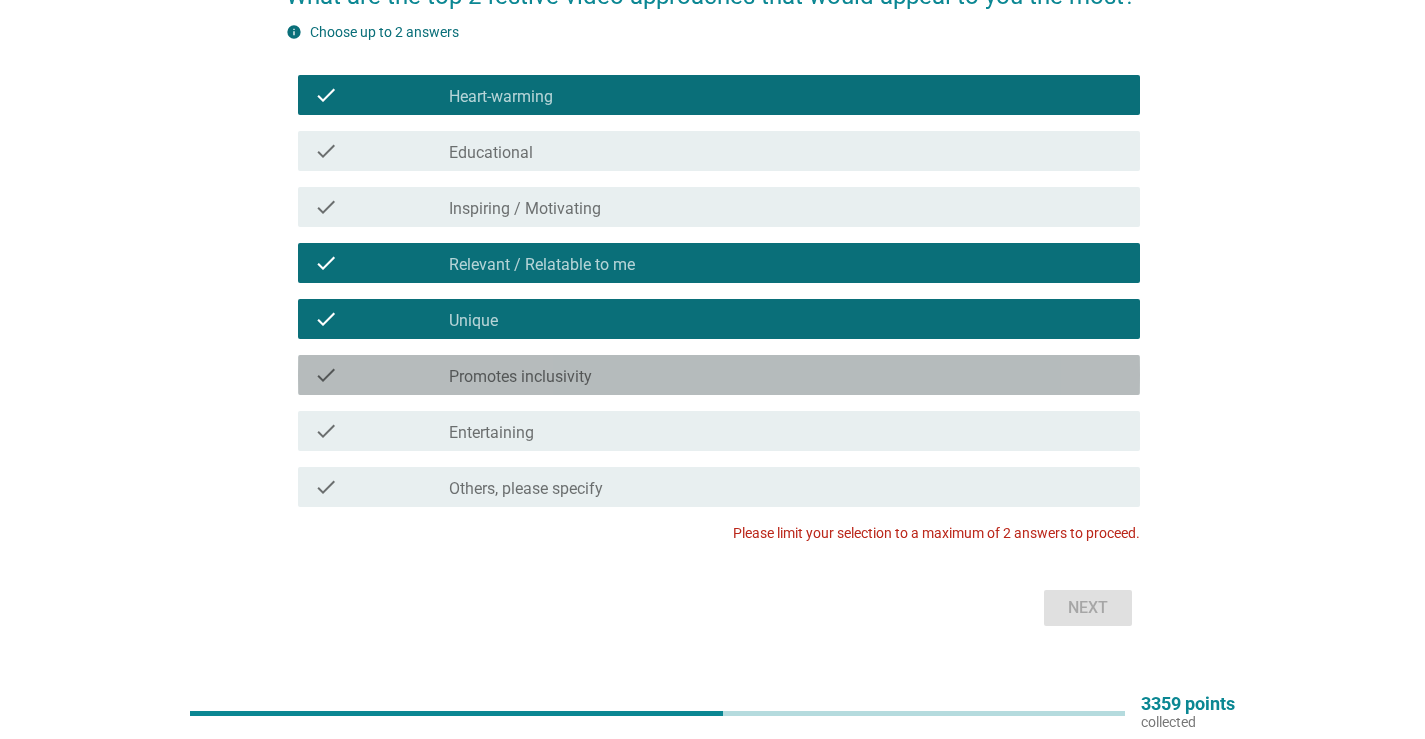 click on "check_box_outline_blank Promotes inclusivity" at bounding box center [786, 375] 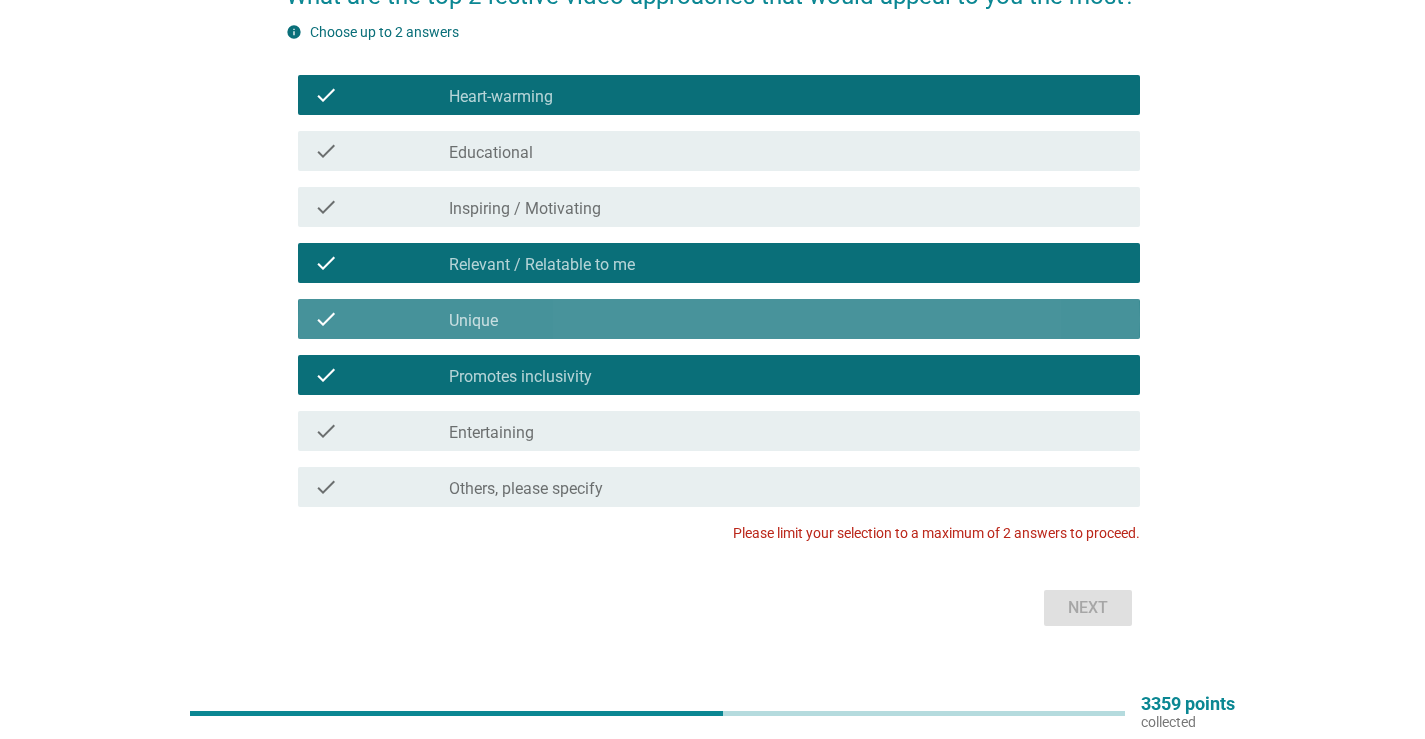 click on "check_box_outline_blank Unique" at bounding box center [786, 319] 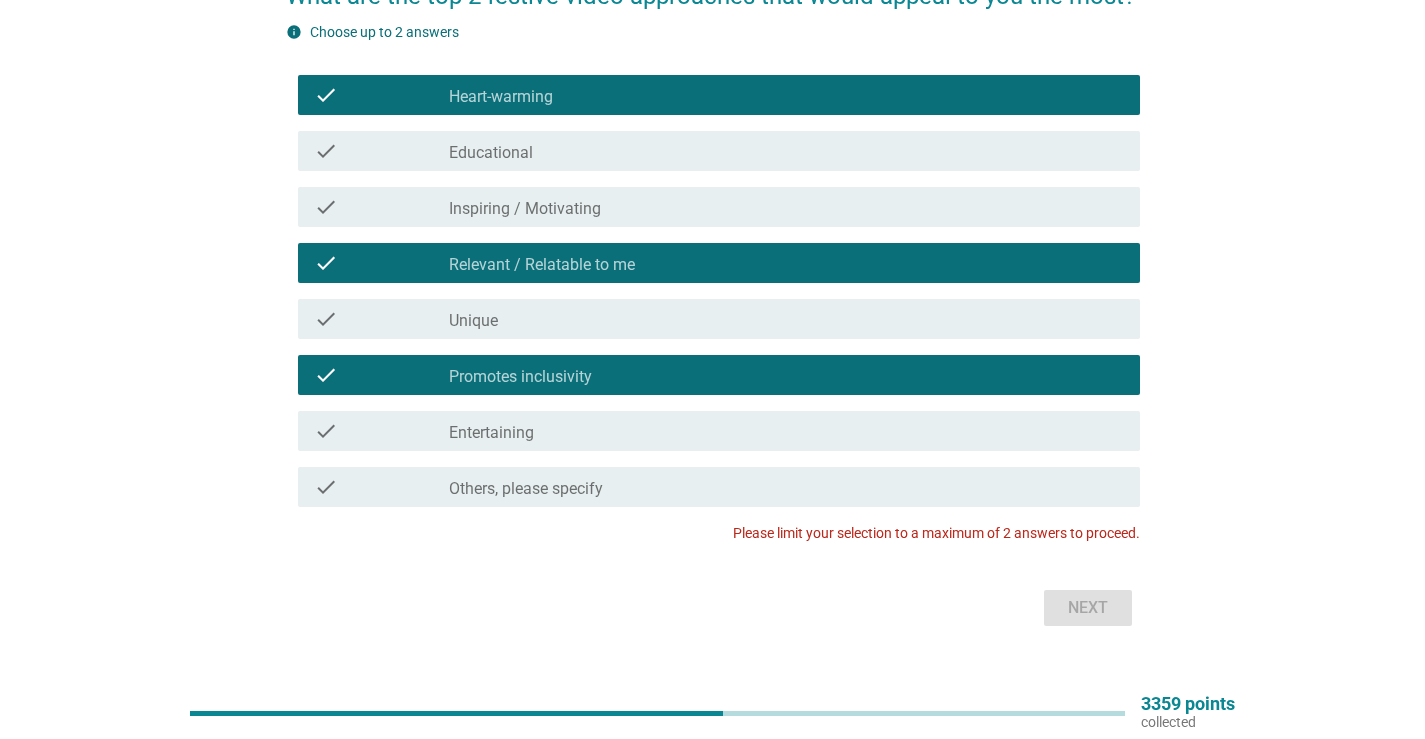 click on "check_box_outline_blank Heart-warming" at bounding box center (786, 95) 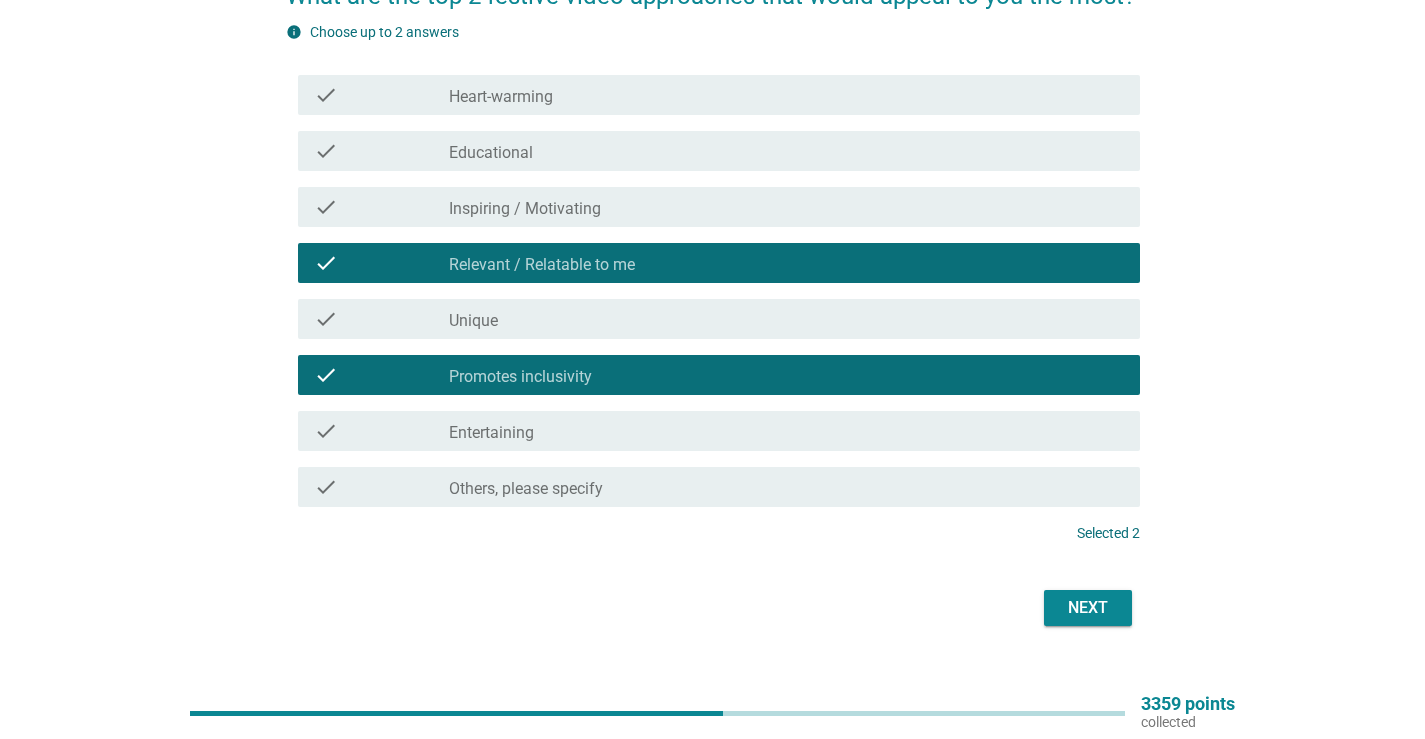 click on "Next" at bounding box center [1088, 608] 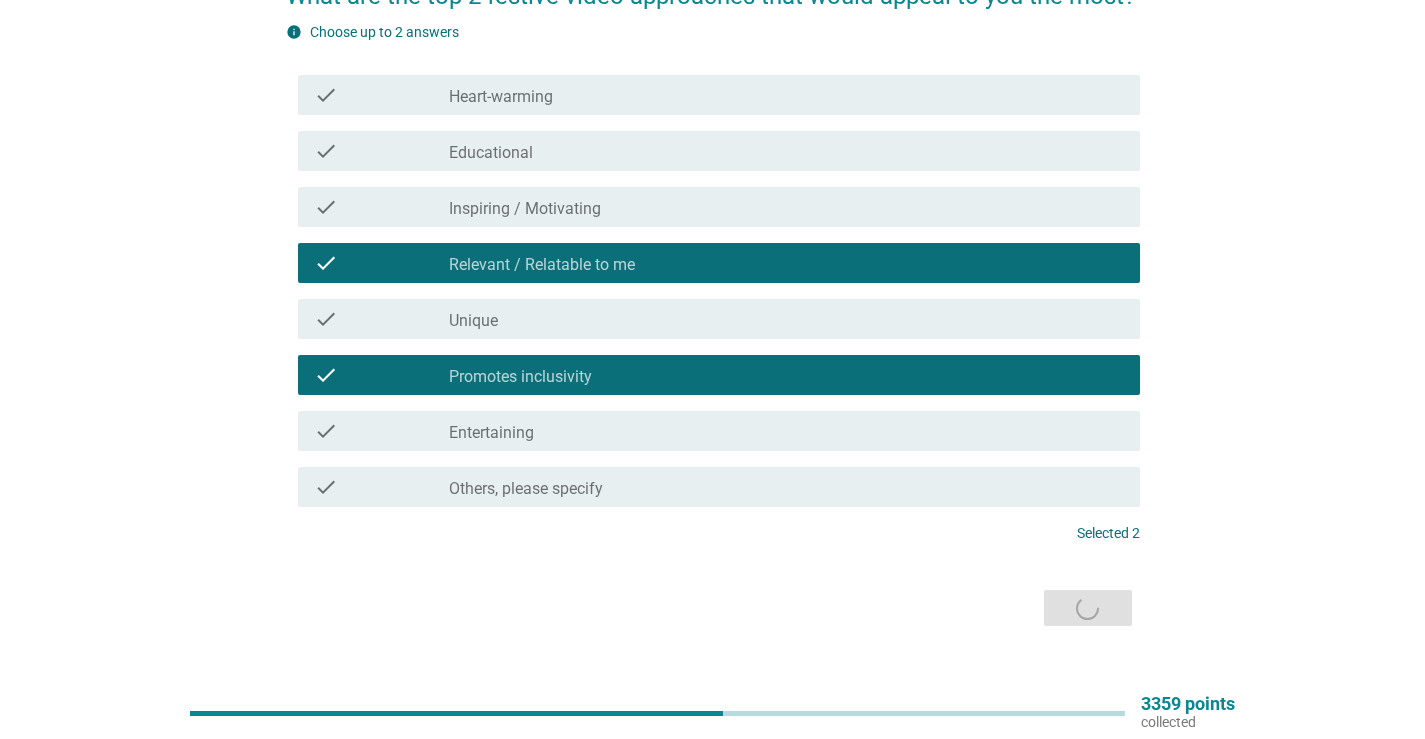 scroll, scrollTop: 0, scrollLeft: 0, axis: both 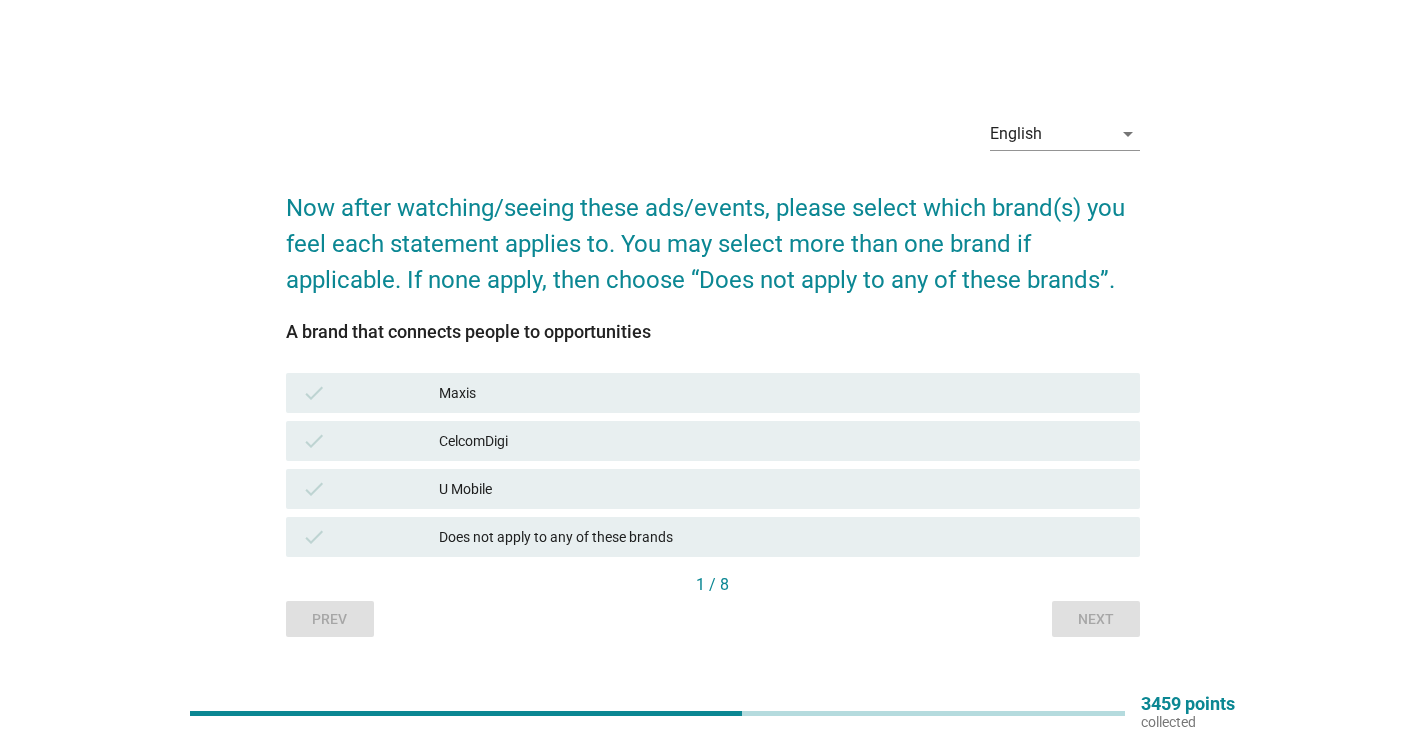 click on "Maxis" at bounding box center [781, 393] 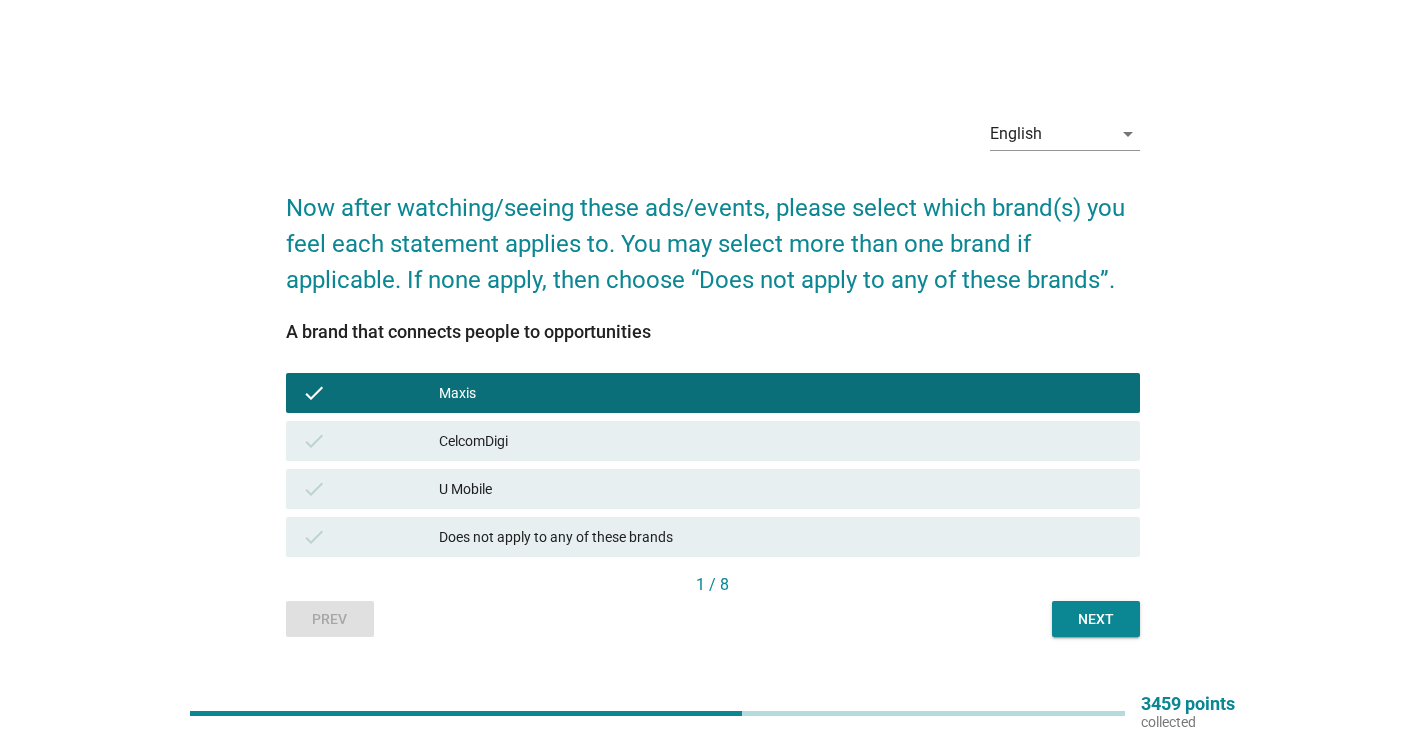 click on "check   CelcomDigi" at bounding box center [713, 441] 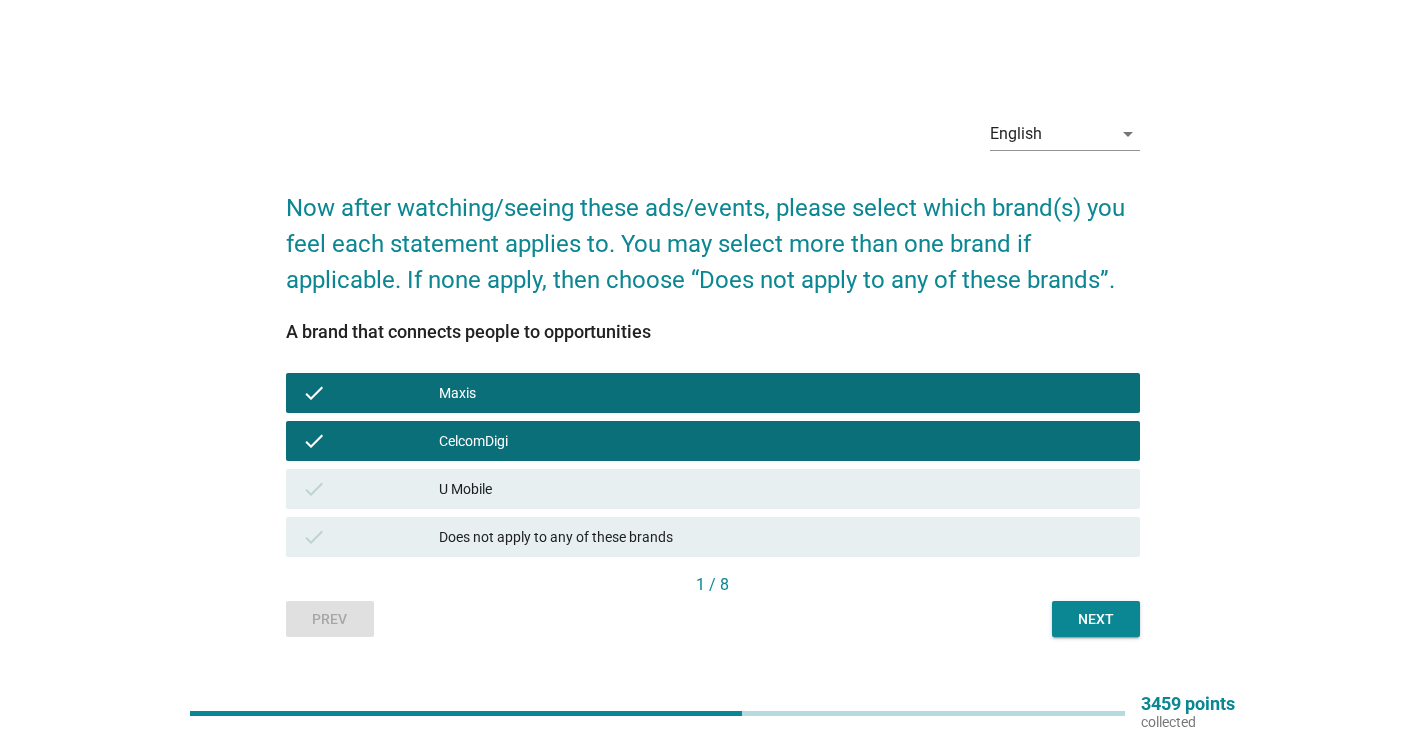 click on "U Mobile" at bounding box center [781, 489] 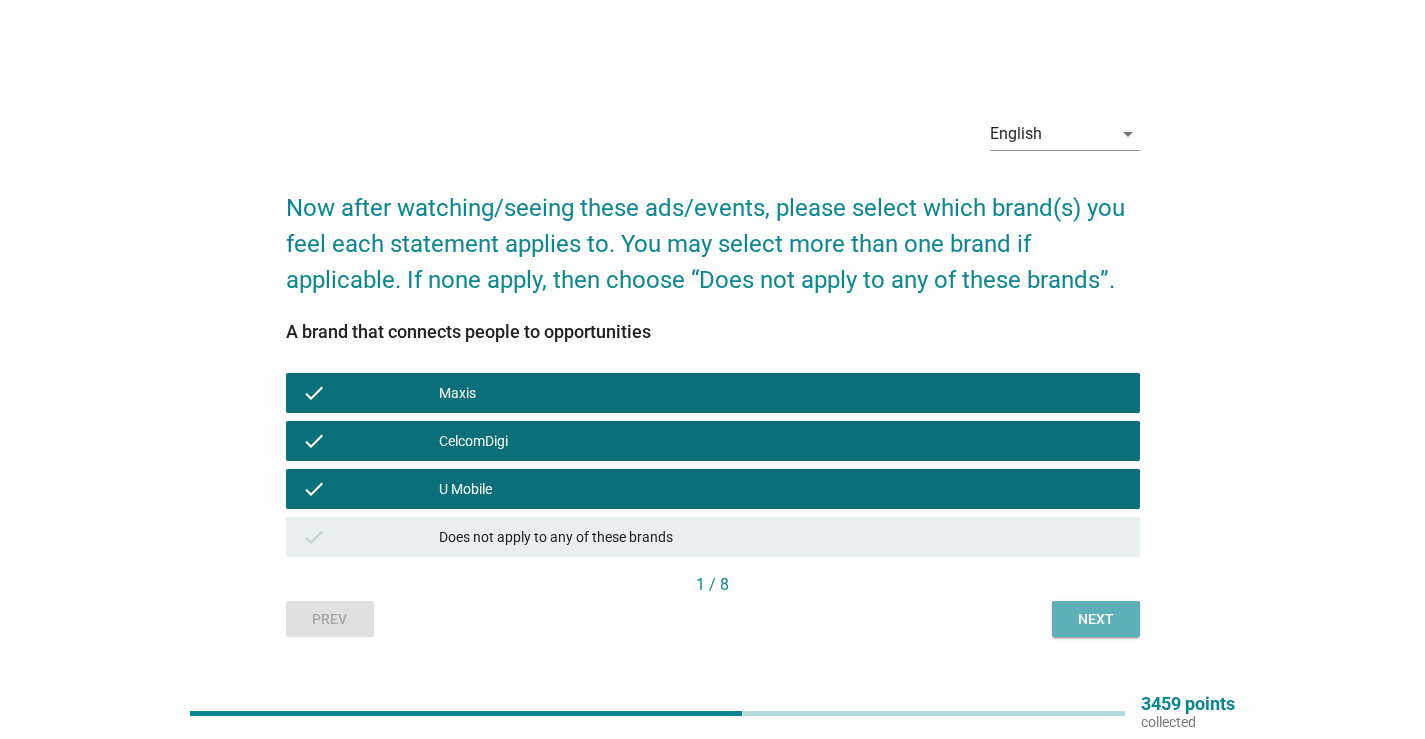 click on "Next" at bounding box center (1096, 619) 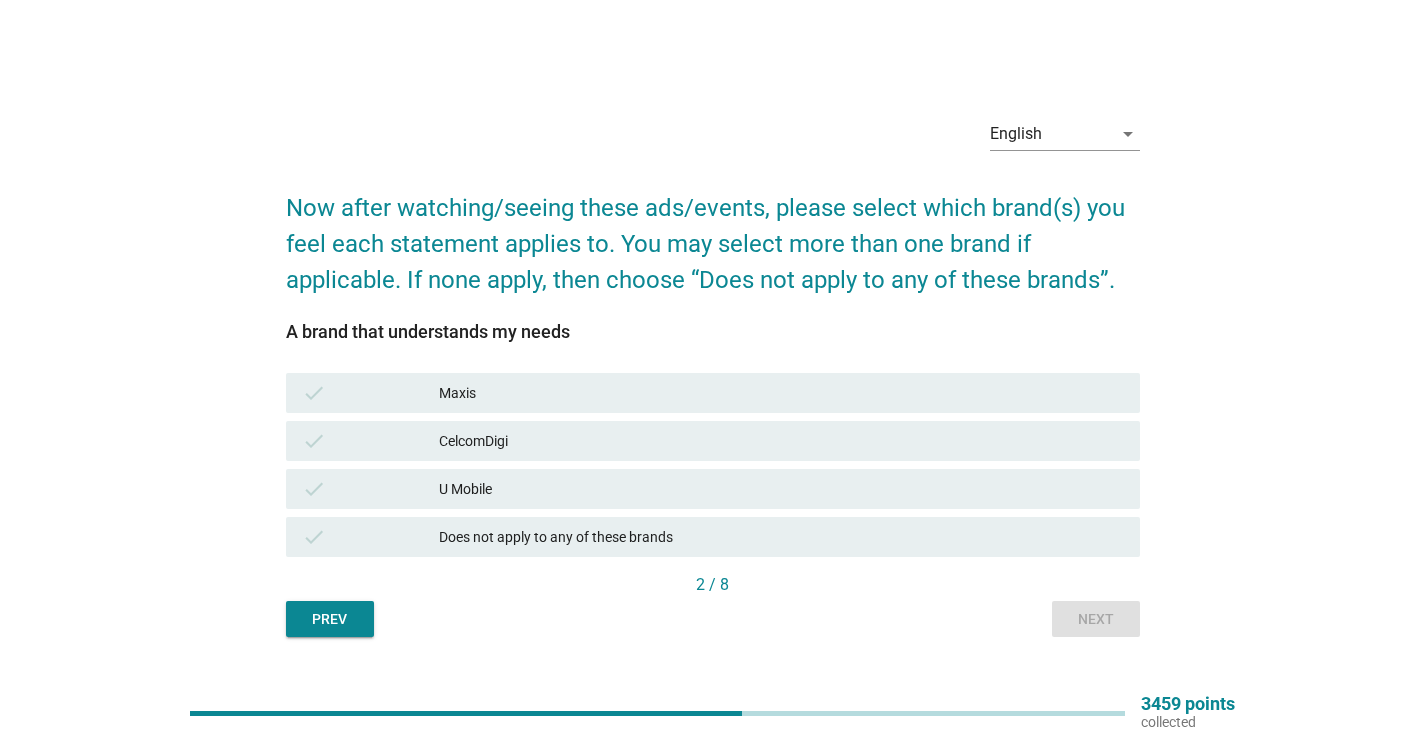 click on "check   CelcomDigi" at bounding box center (713, 441) 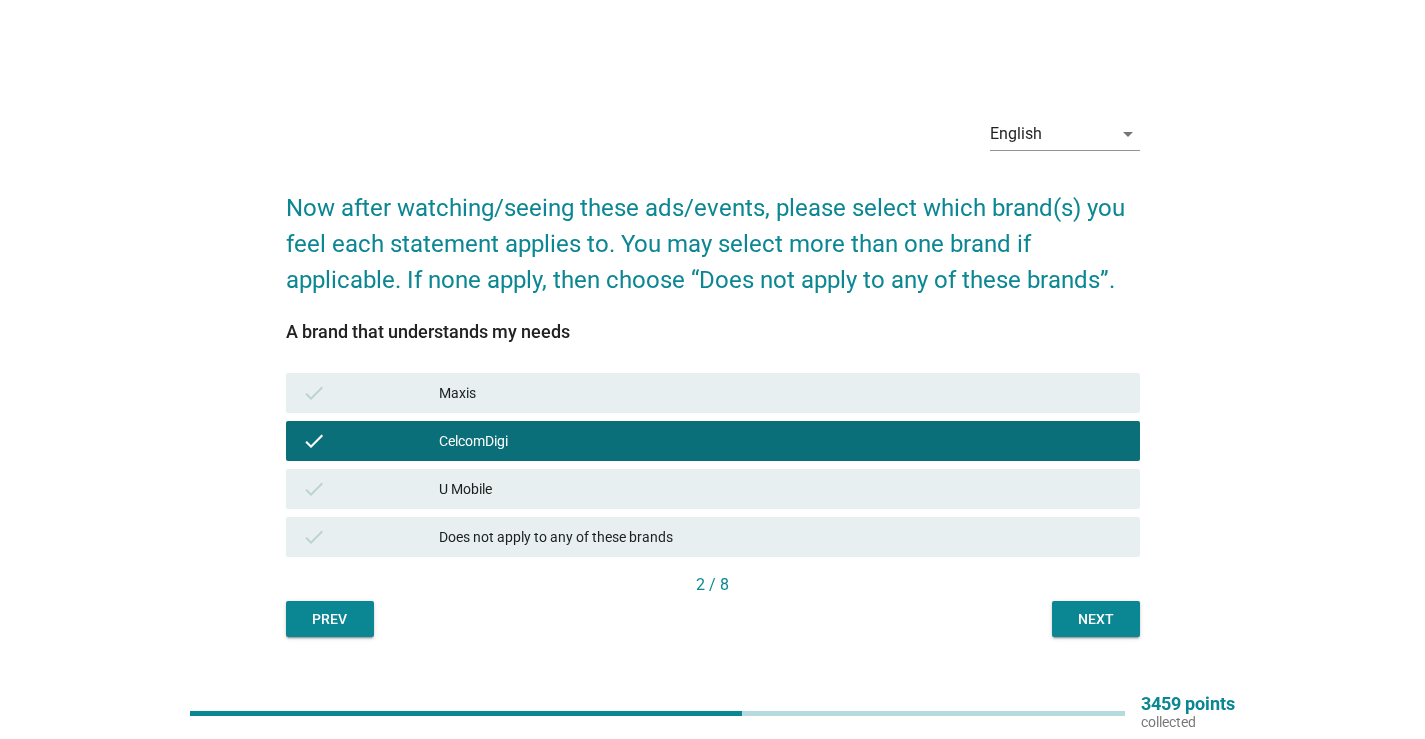 click on "Maxis" at bounding box center [781, 393] 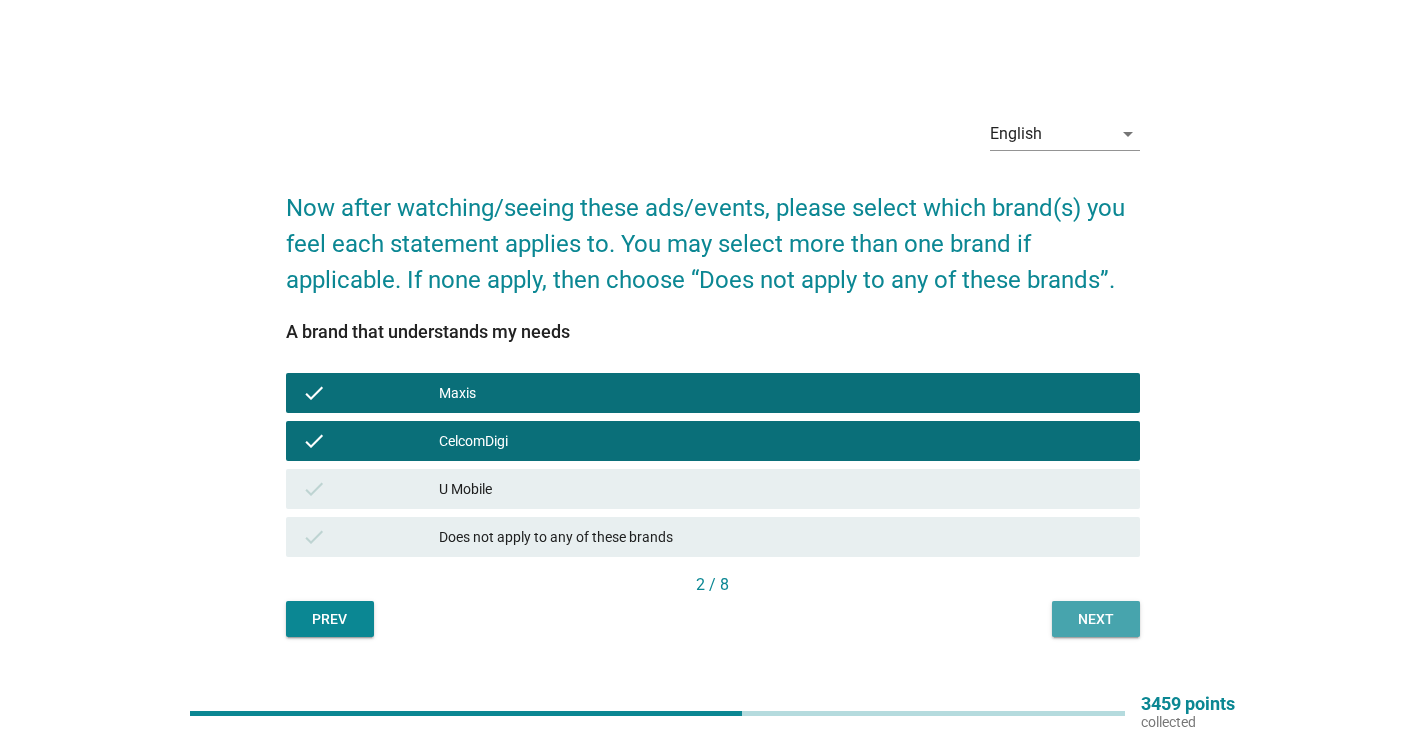 click on "Next" at bounding box center (1096, 619) 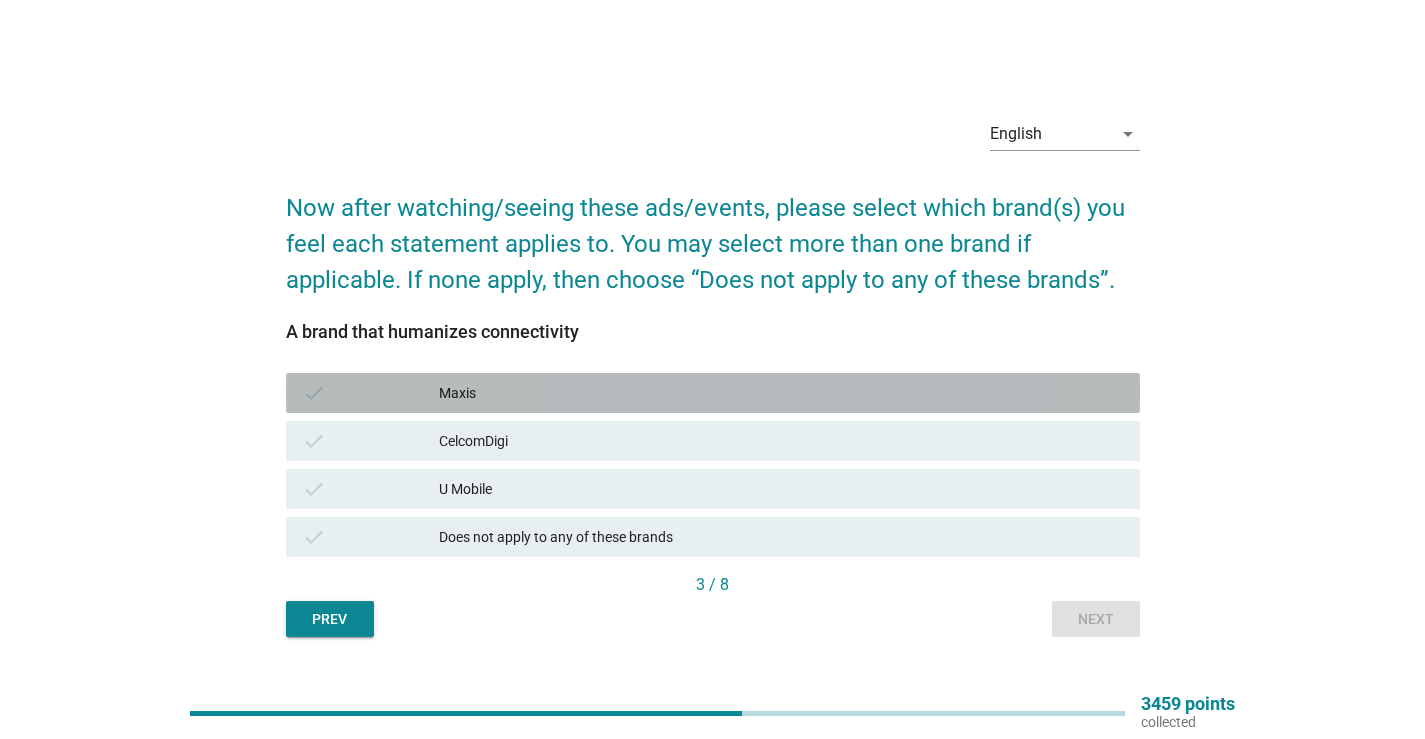 click on "Maxis" at bounding box center [781, 393] 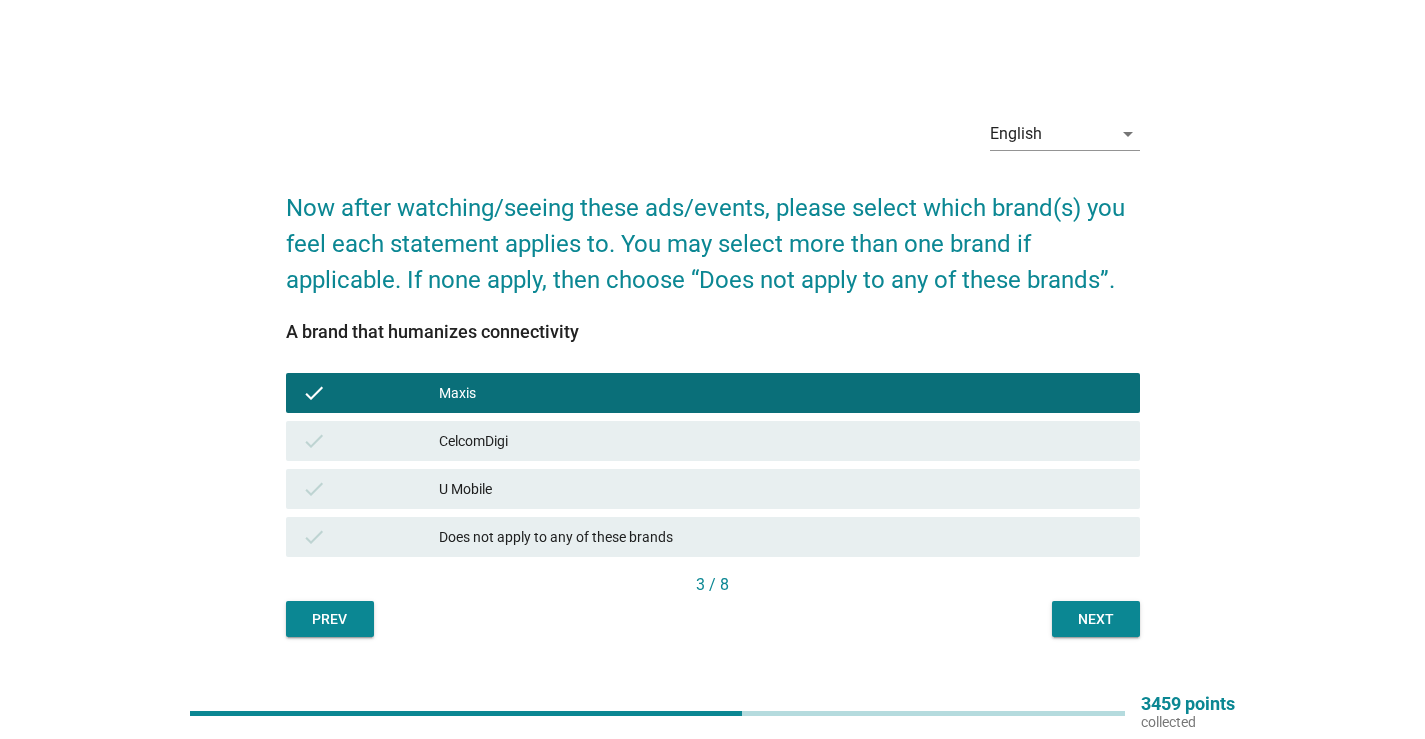 click on "CelcomDigi" at bounding box center [781, 441] 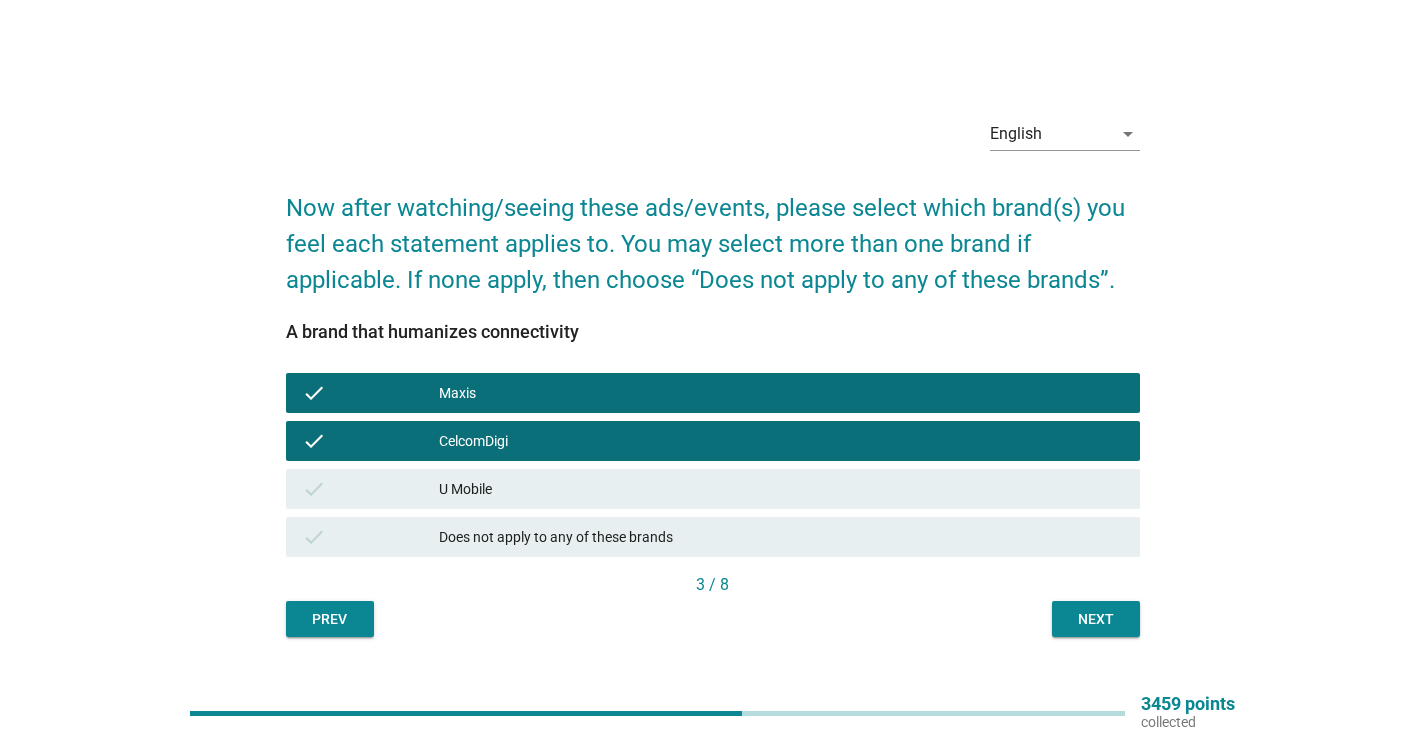 click on "English arrow_drop_down   Now after watching/seeing these ads/events, please select which brand(s) you feel each statement applies to. You may select more than one brand if applicable. If none apply, then choose “Does not apply to any of these brands”.
A brand that humanizes connectivity
check   Maxis  check   CelcomDigi check   U Mobile check   Does not apply to any of these brands
3 / 8
Prev   Next" at bounding box center [713, 369] 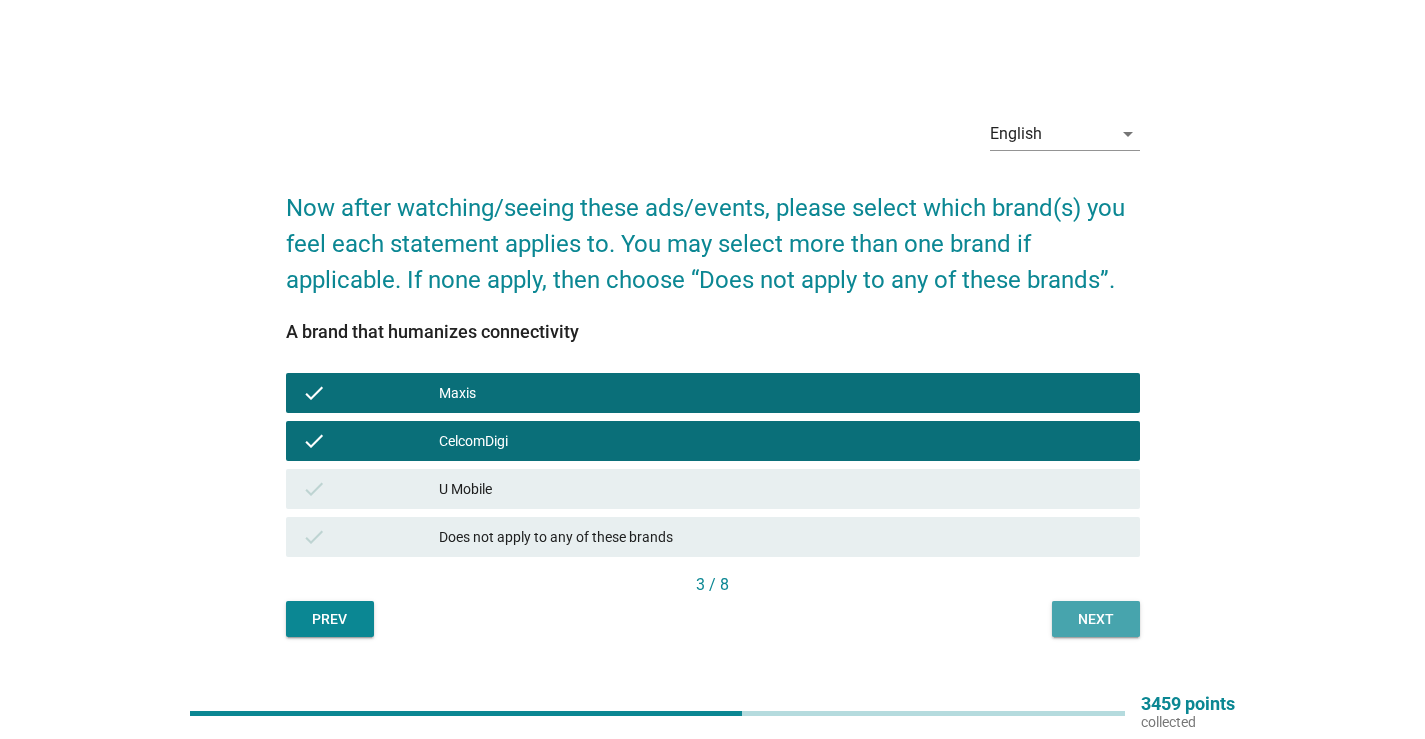 click on "Next" at bounding box center (1096, 619) 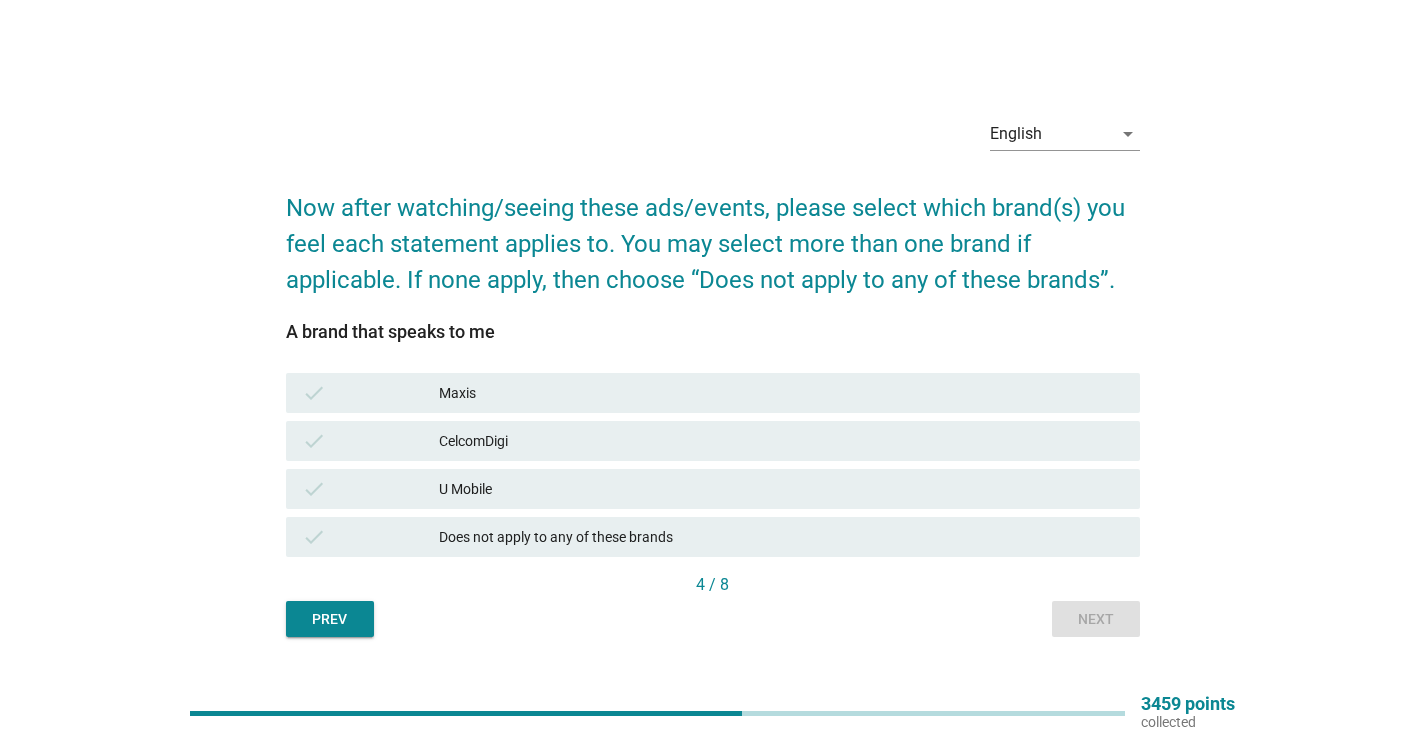 click on "check   CelcomDigi" at bounding box center [713, 441] 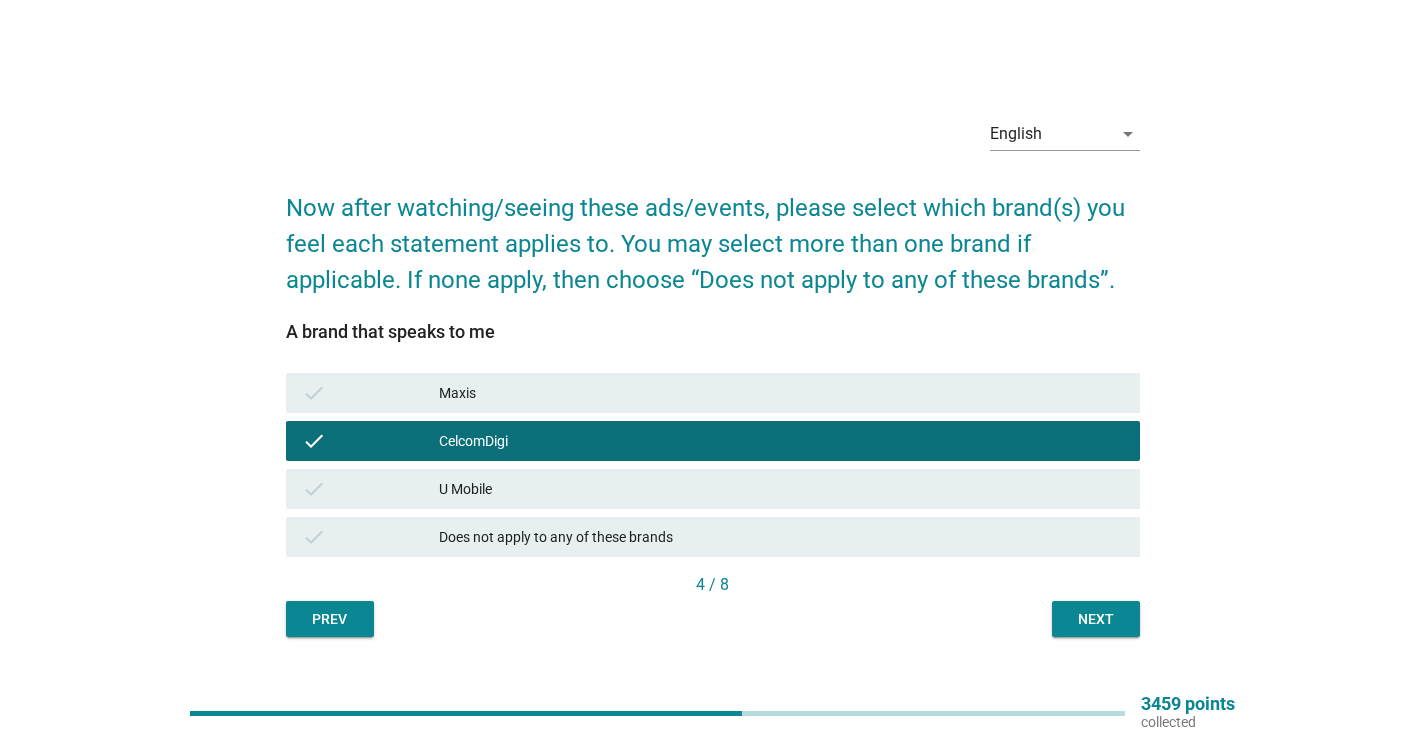 drag, startPoint x: 1044, startPoint y: 608, endPoint x: 1058, endPoint y: 608, distance: 14 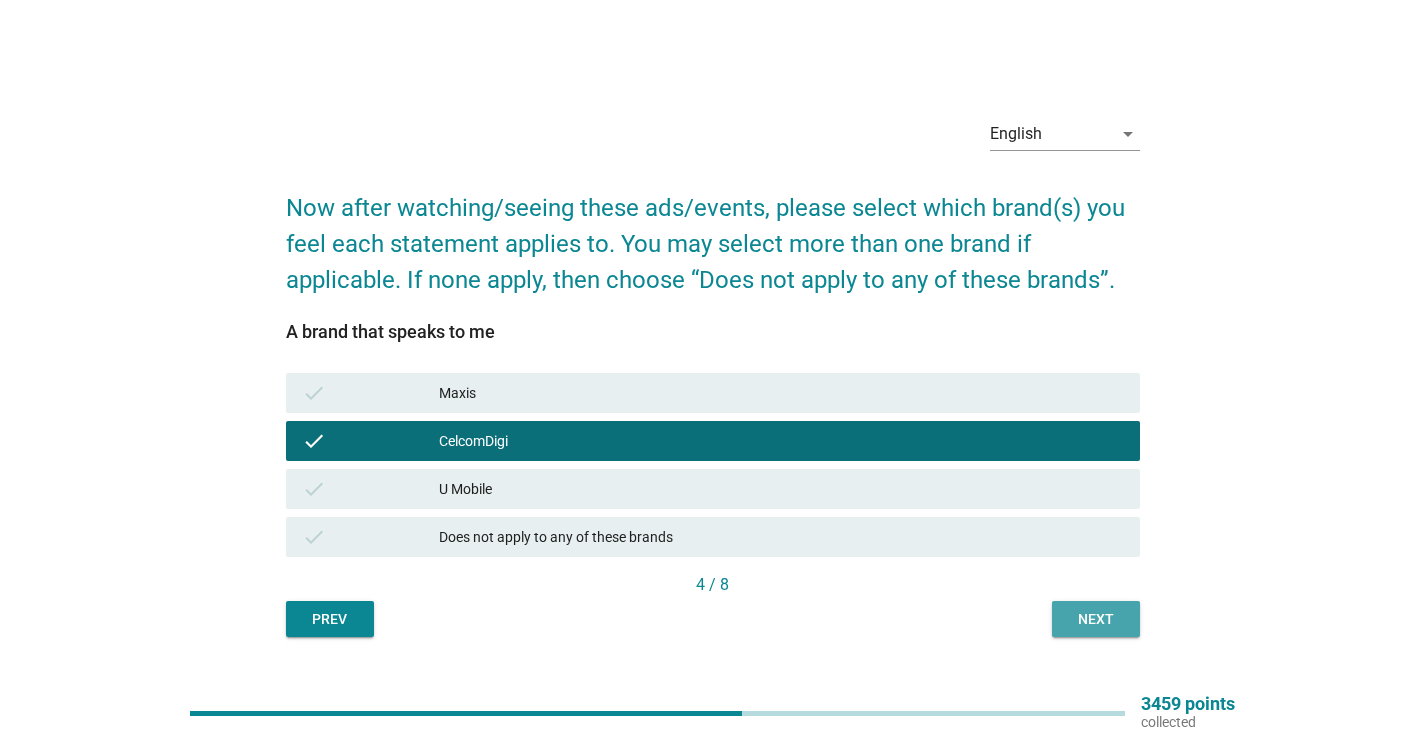 click on "Next" at bounding box center [1096, 619] 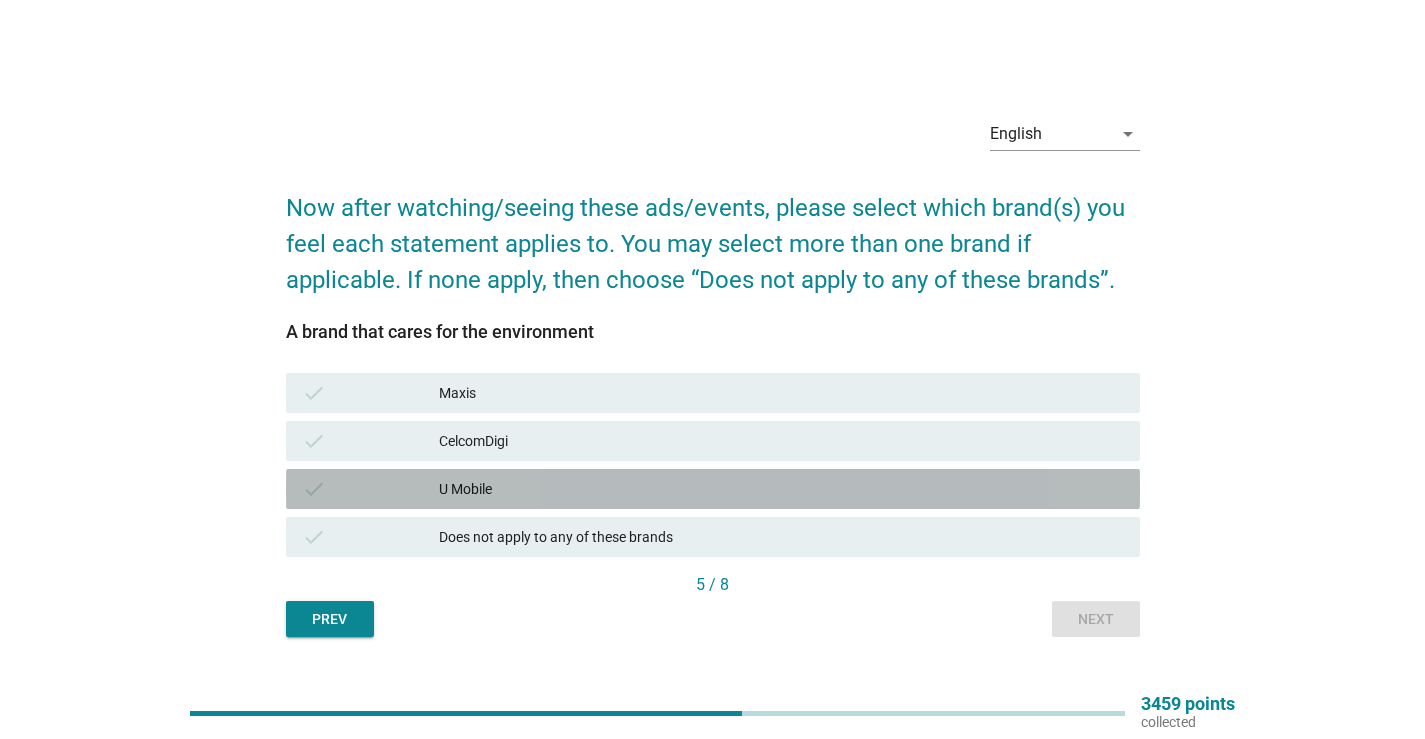 drag, startPoint x: 988, startPoint y: 476, endPoint x: 997, endPoint y: 482, distance: 10.816654 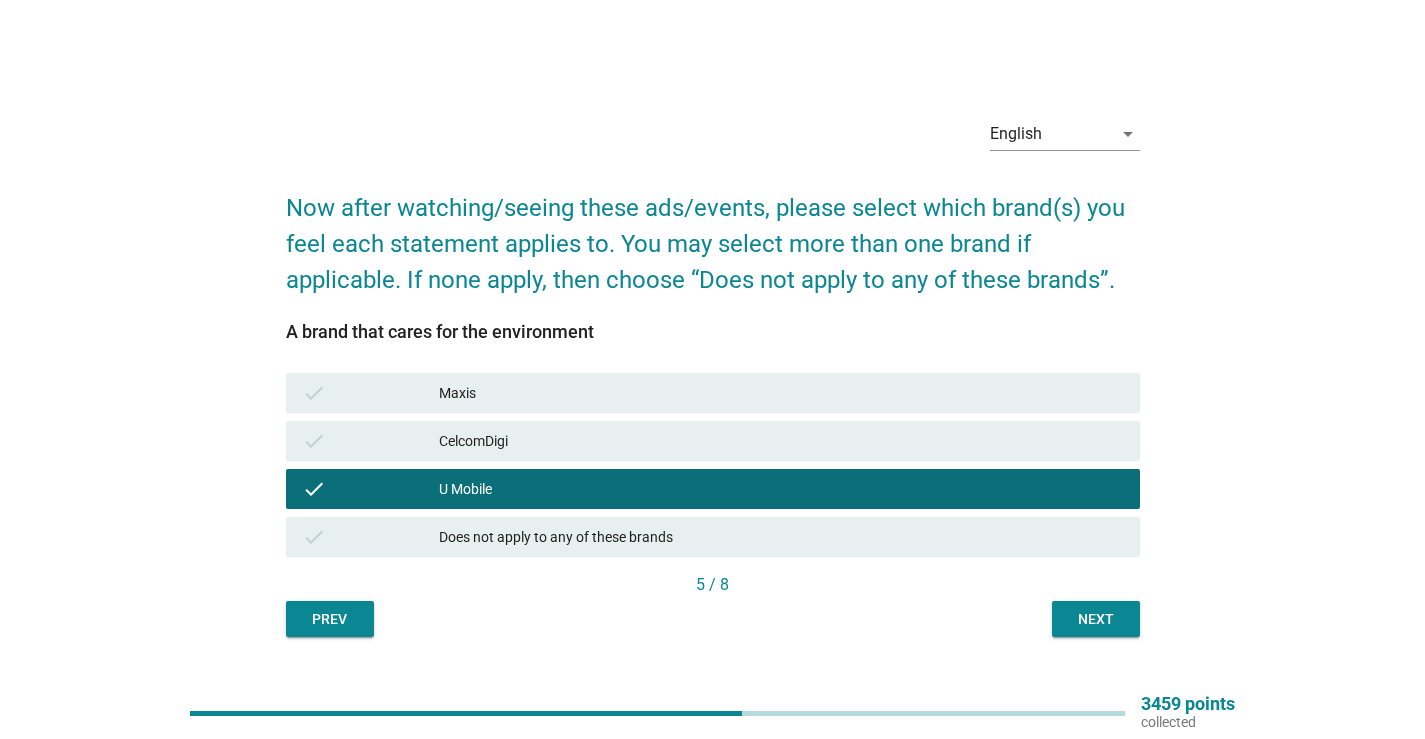 click on "Next" at bounding box center (1096, 619) 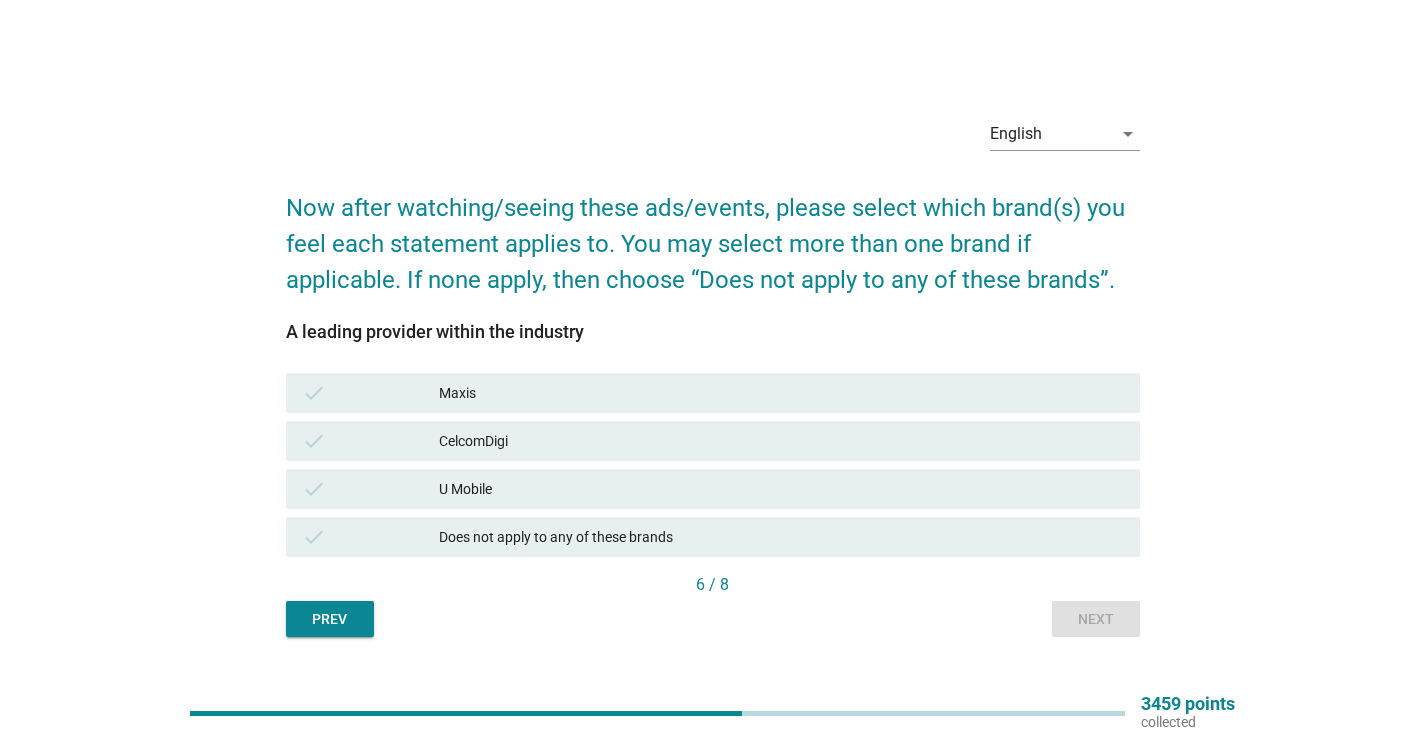 click on "check   Maxis" at bounding box center (713, 393) 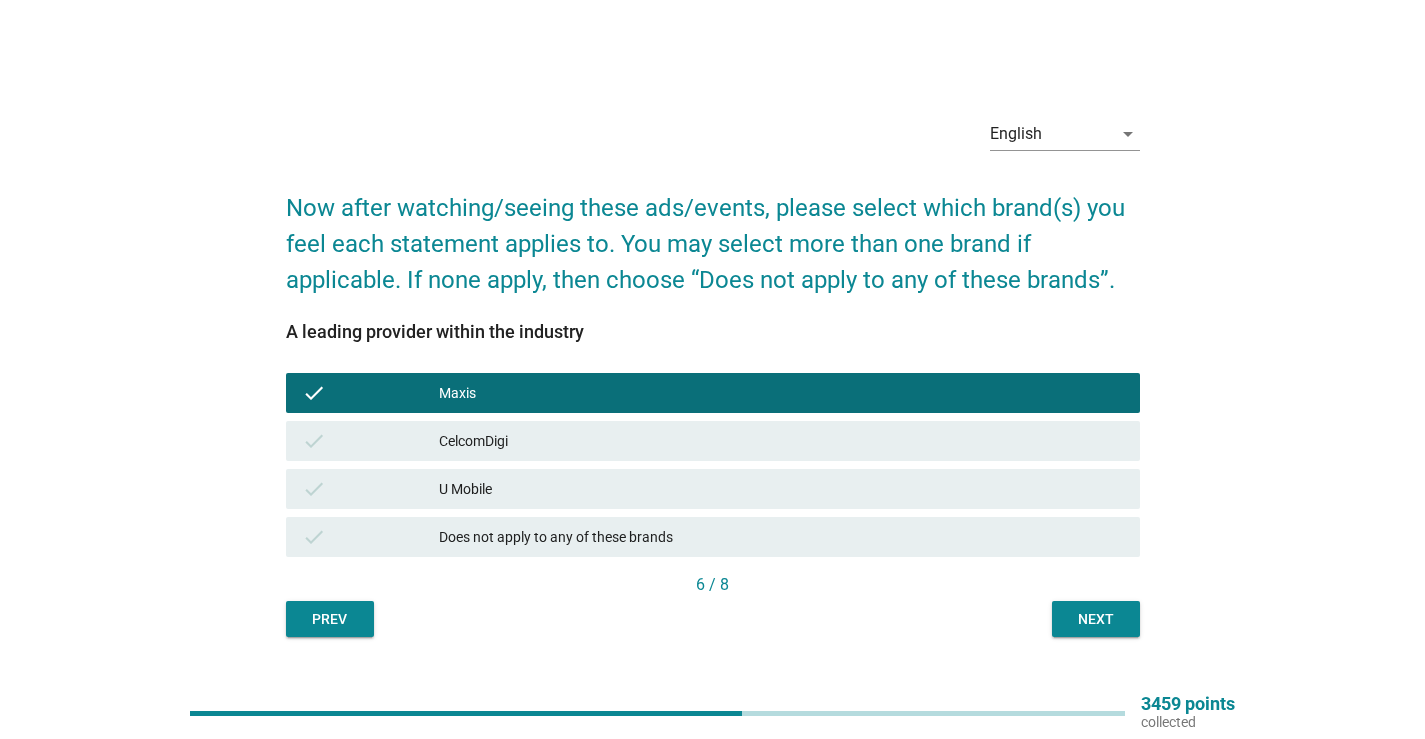 click on "CelcomDigi" at bounding box center (781, 441) 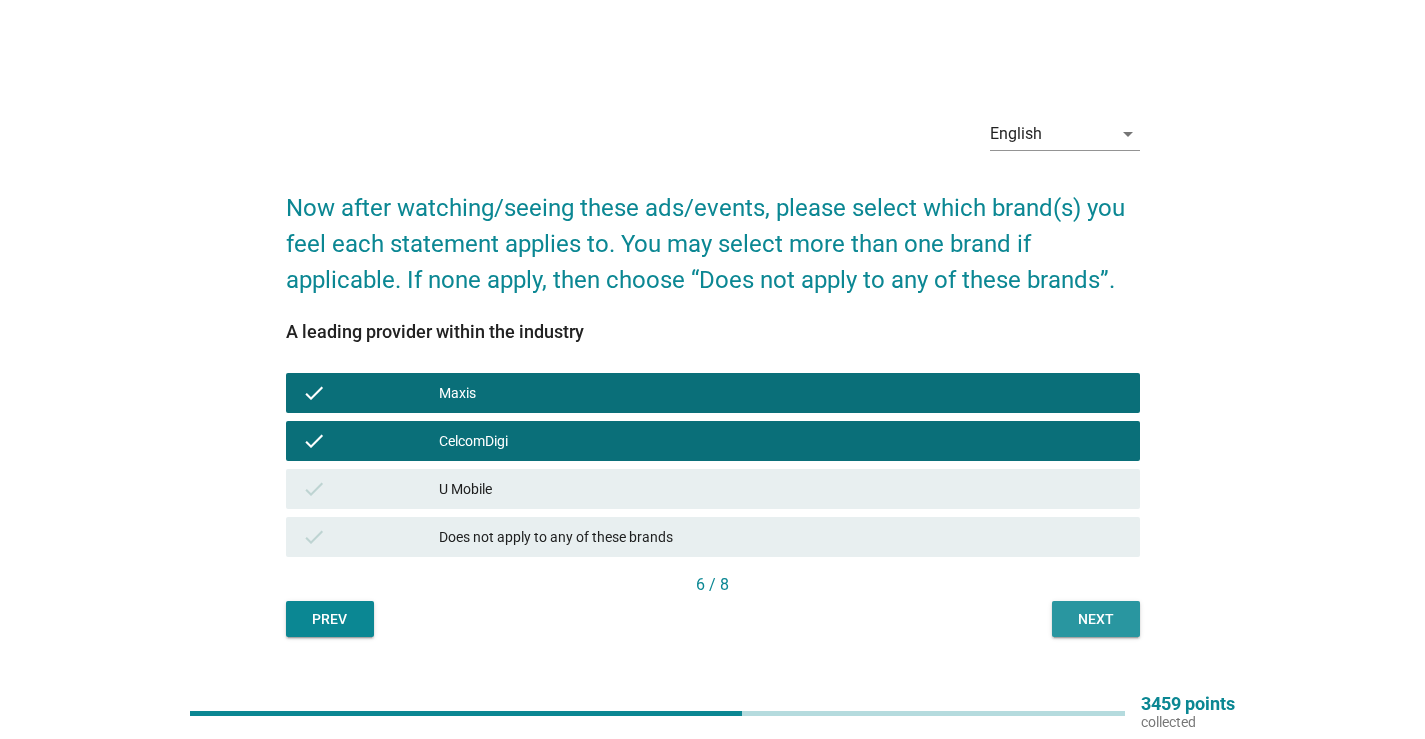 click on "Next" at bounding box center [1096, 619] 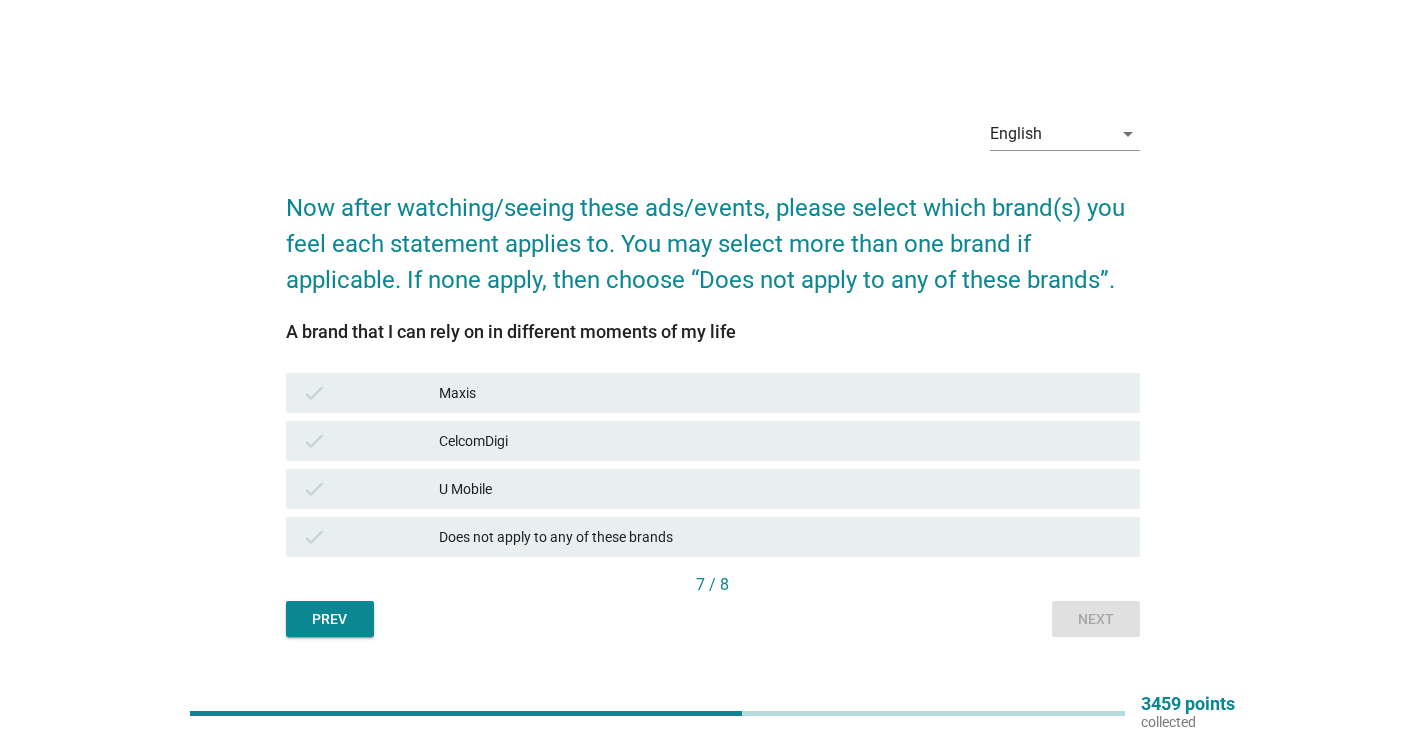 click on "Maxis" at bounding box center [781, 393] 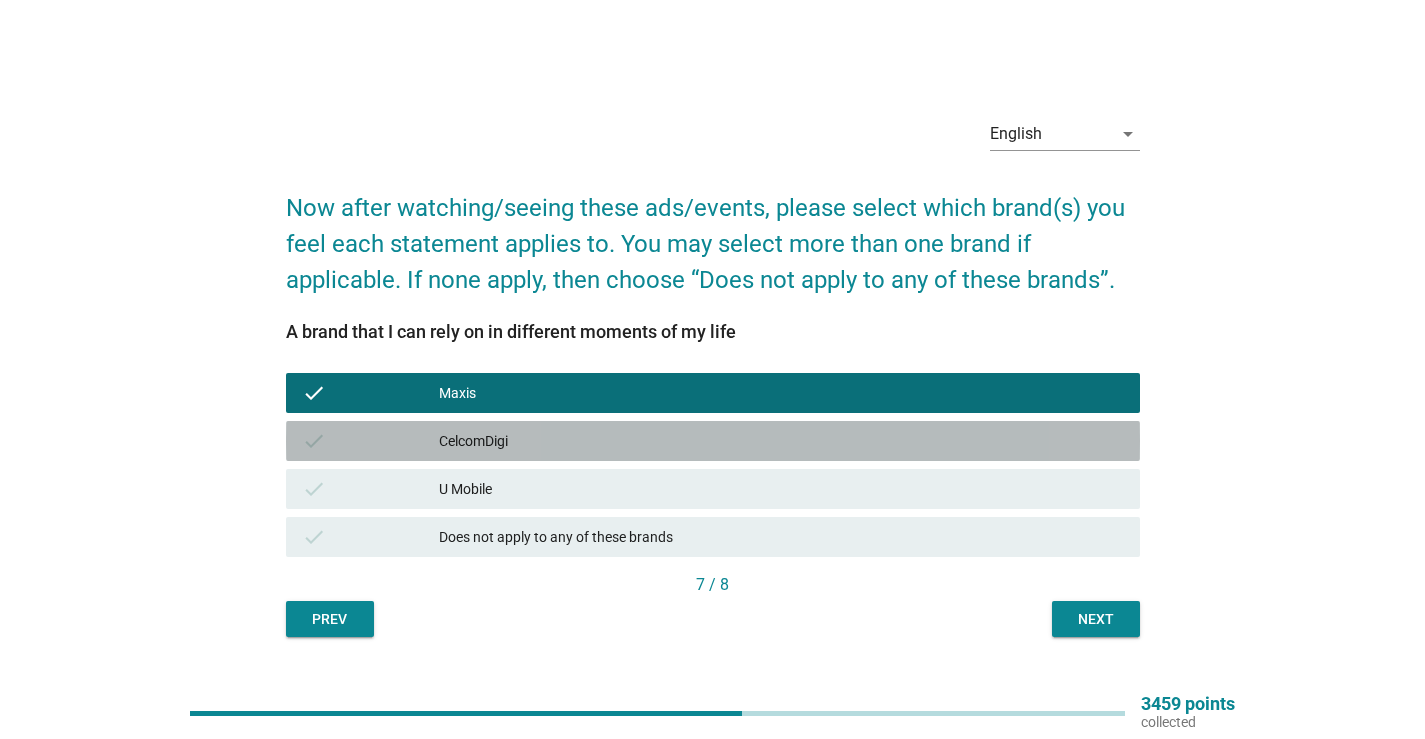 click on "CelcomDigi" at bounding box center (781, 441) 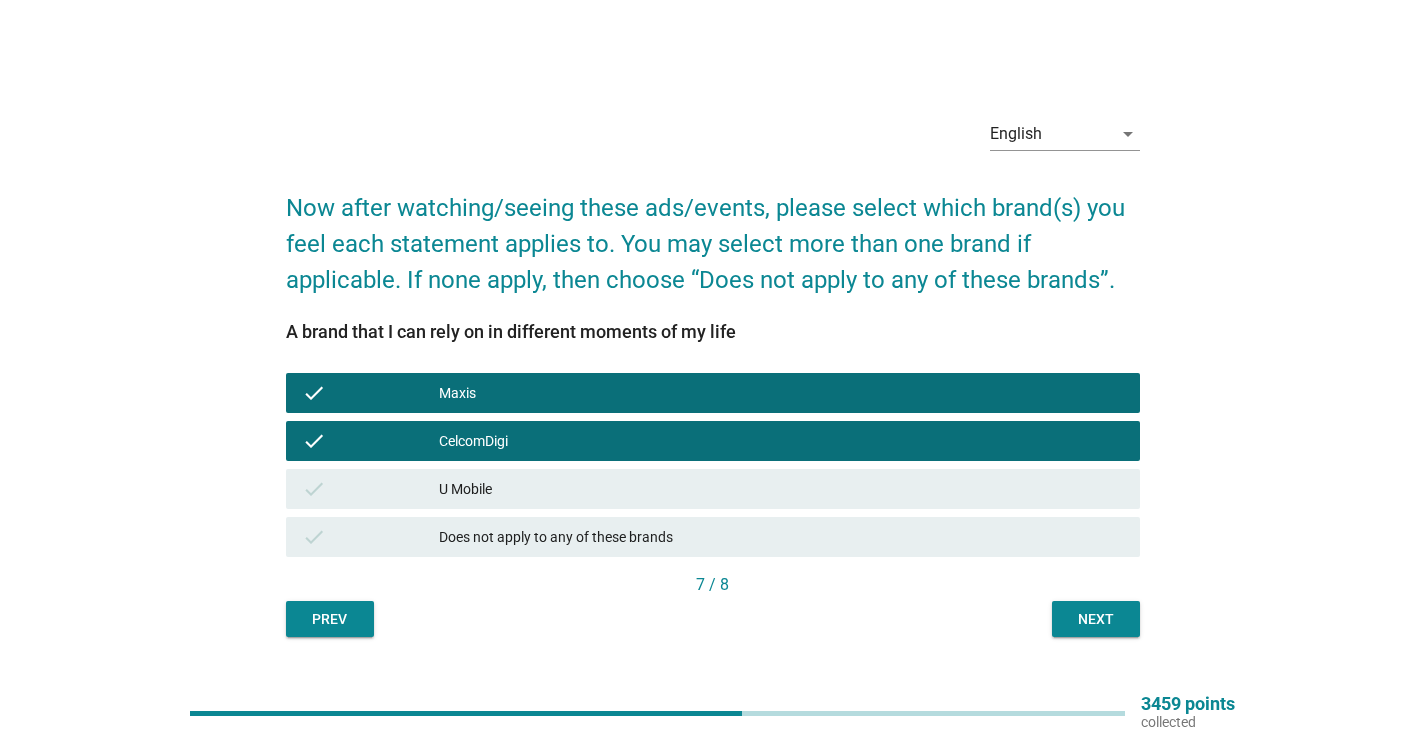 click on "U Mobile" at bounding box center [781, 489] 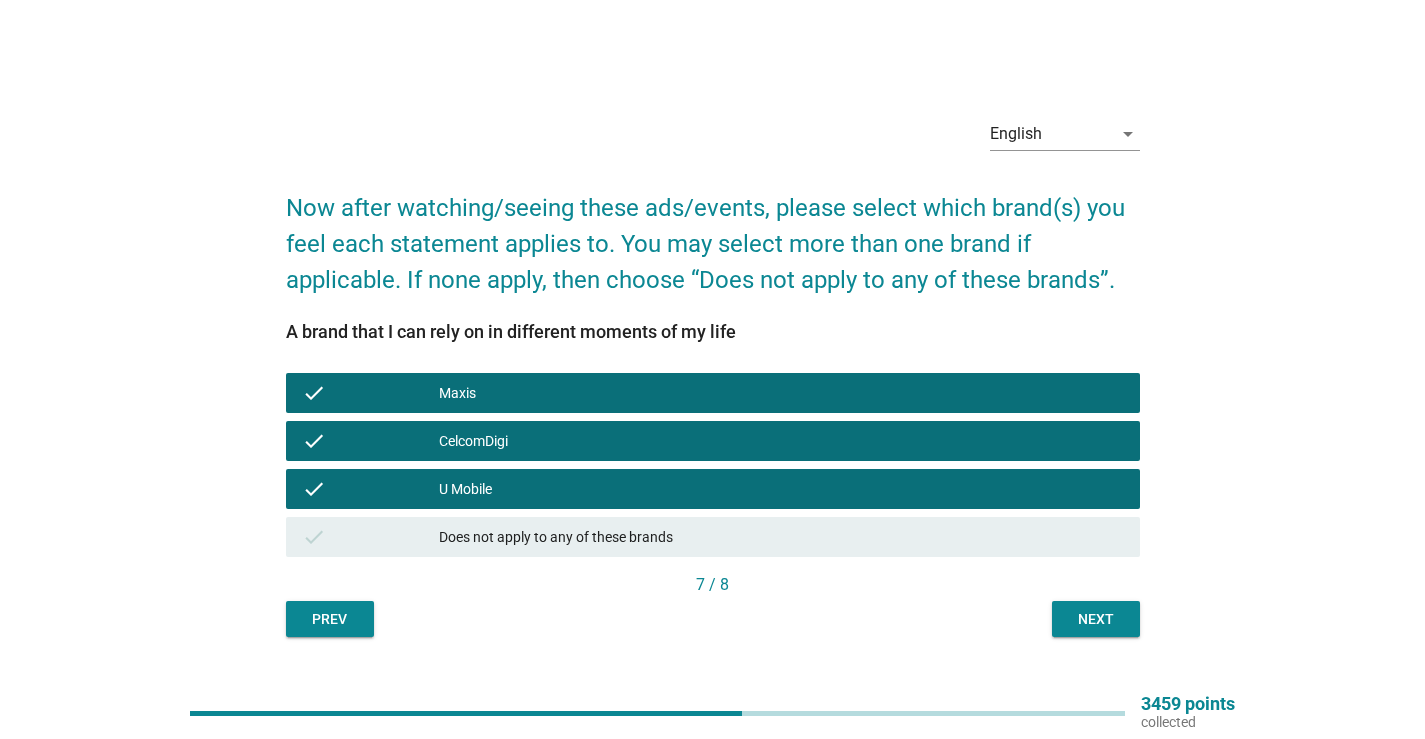 click on "Next" at bounding box center [1096, 619] 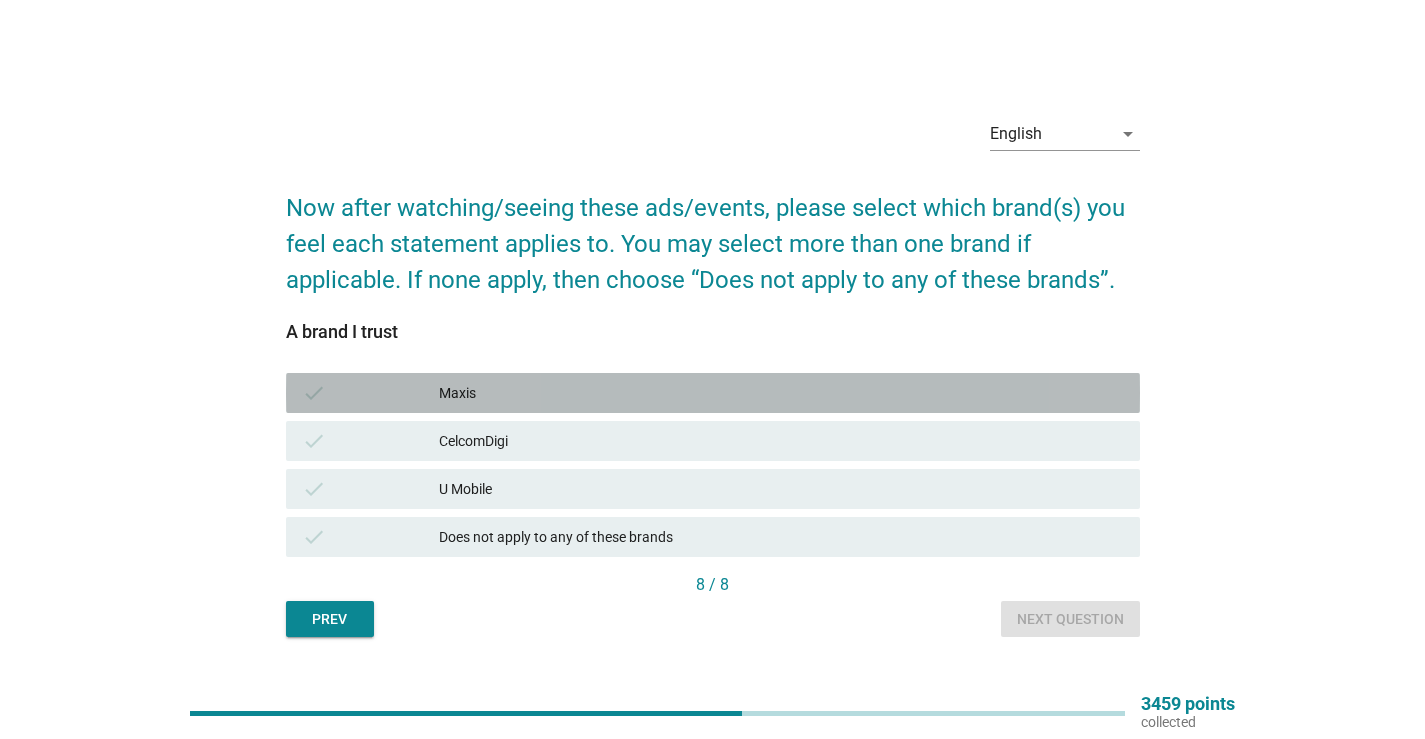 click on "Maxis" at bounding box center [781, 393] 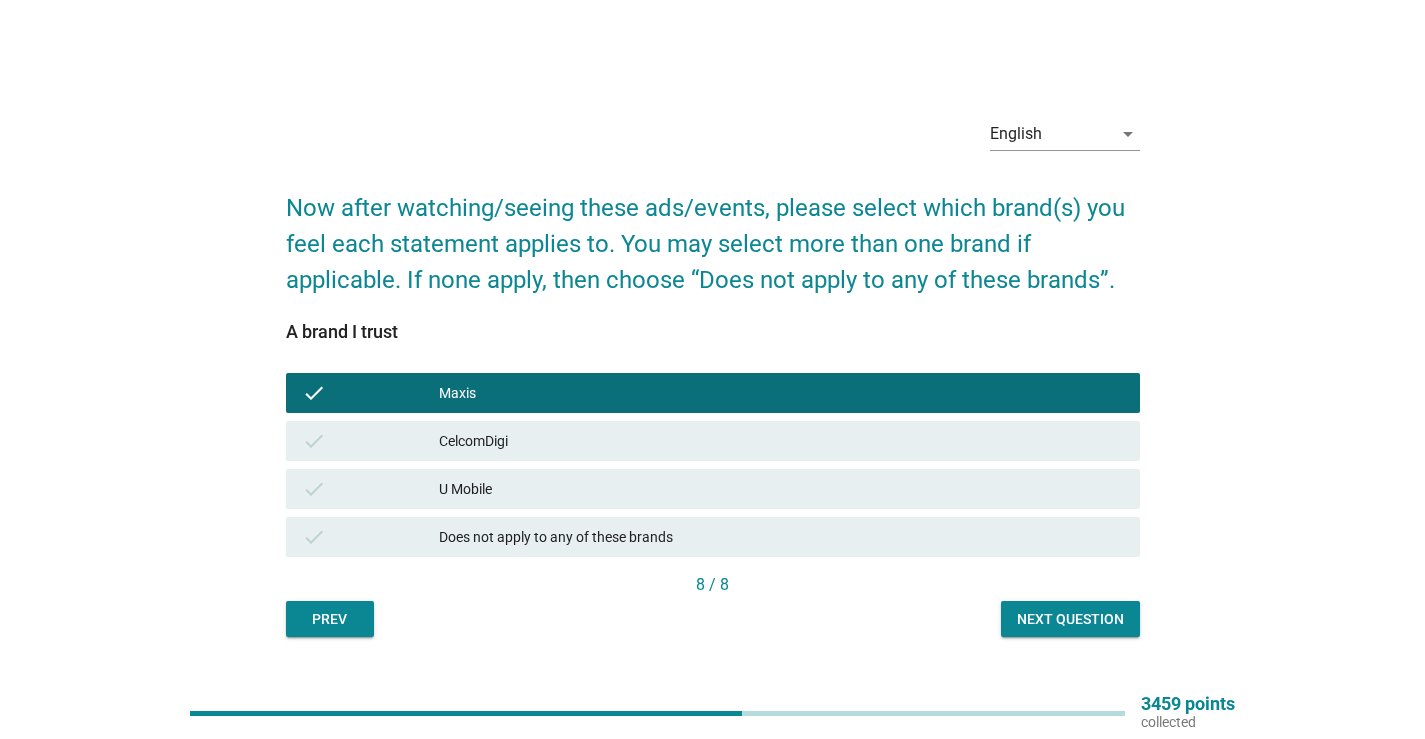 click on "U Mobile" at bounding box center (781, 489) 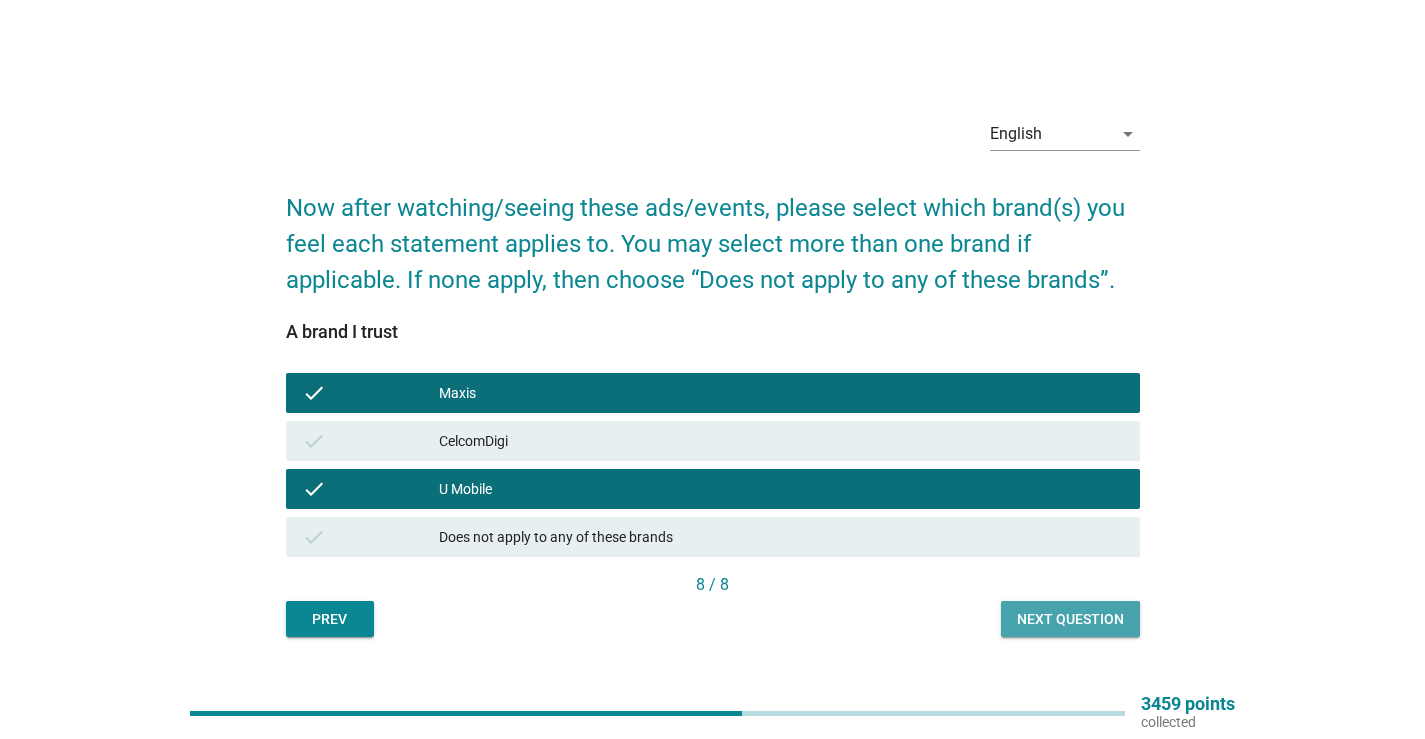 click on "Next question" at bounding box center (1070, 619) 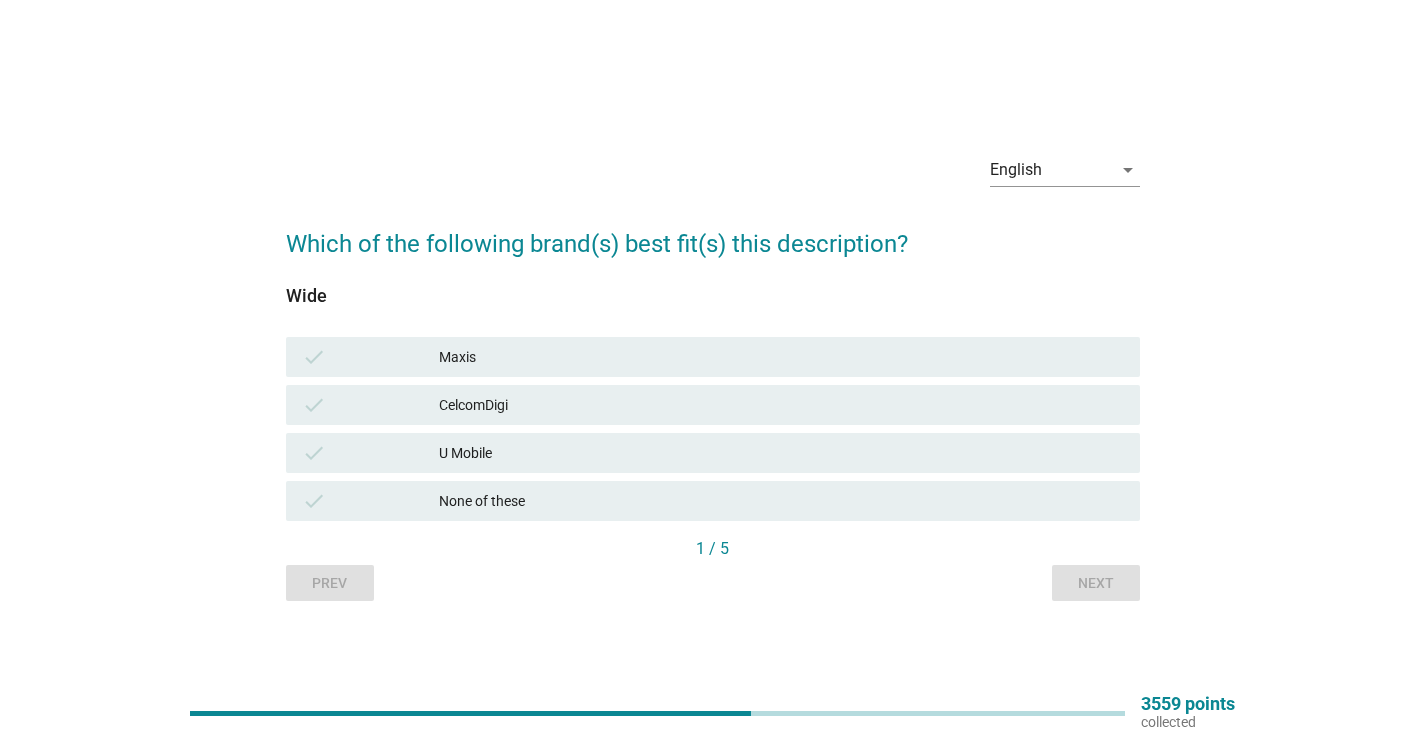 click on "CelcomDigi" at bounding box center [781, 405] 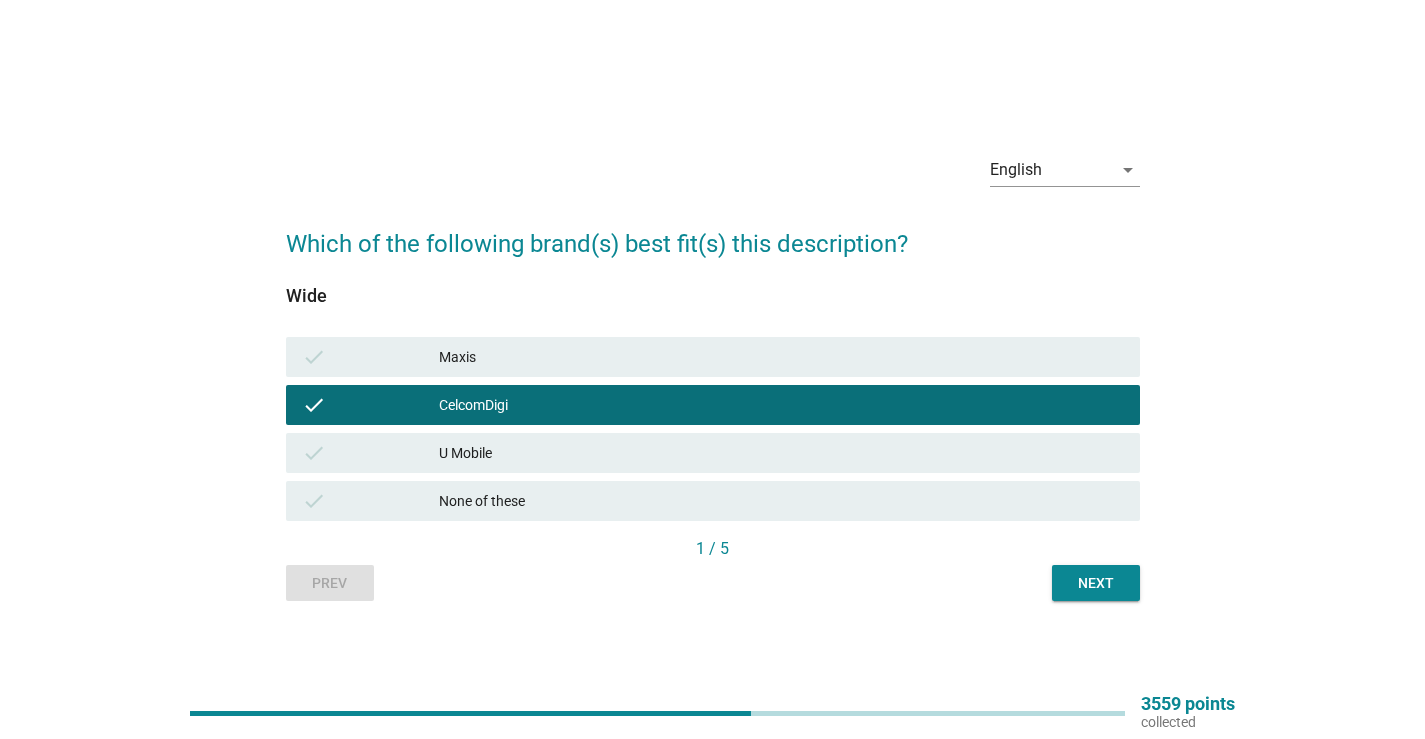 click on "U Mobile" at bounding box center [781, 453] 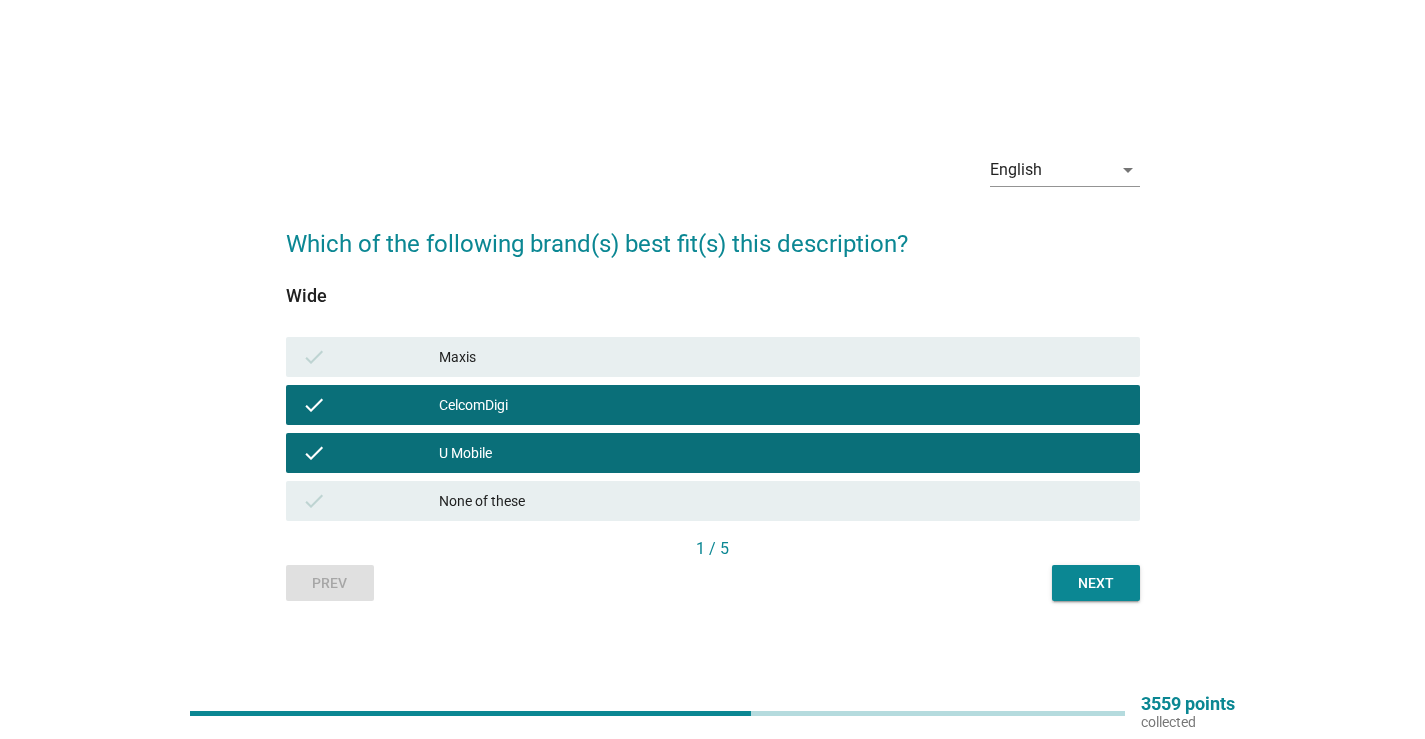 click on "U Mobile" at bounding box center (781, 453) 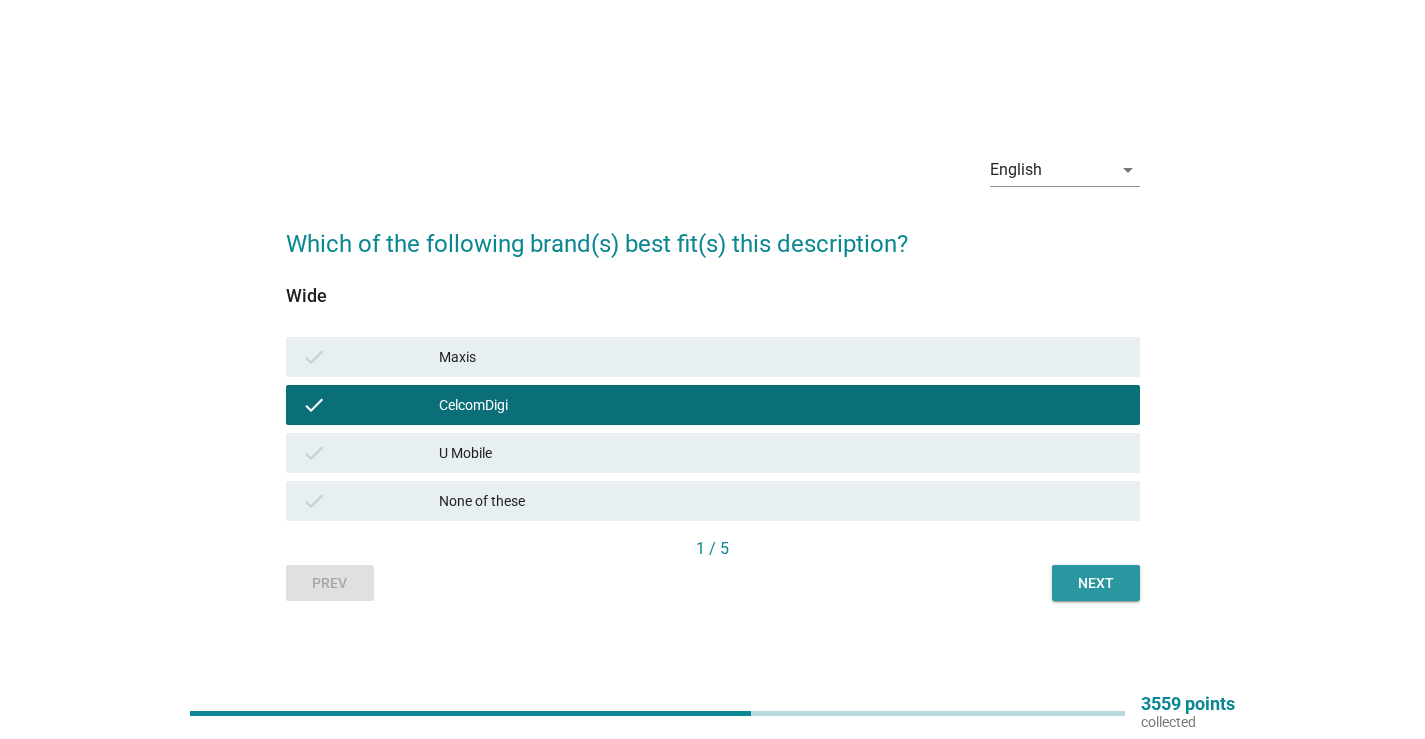 drag, startPoint x: 1119, startPoint y: 581, endPoint x: 1109, endPoint y: 379, distance: 202.24738 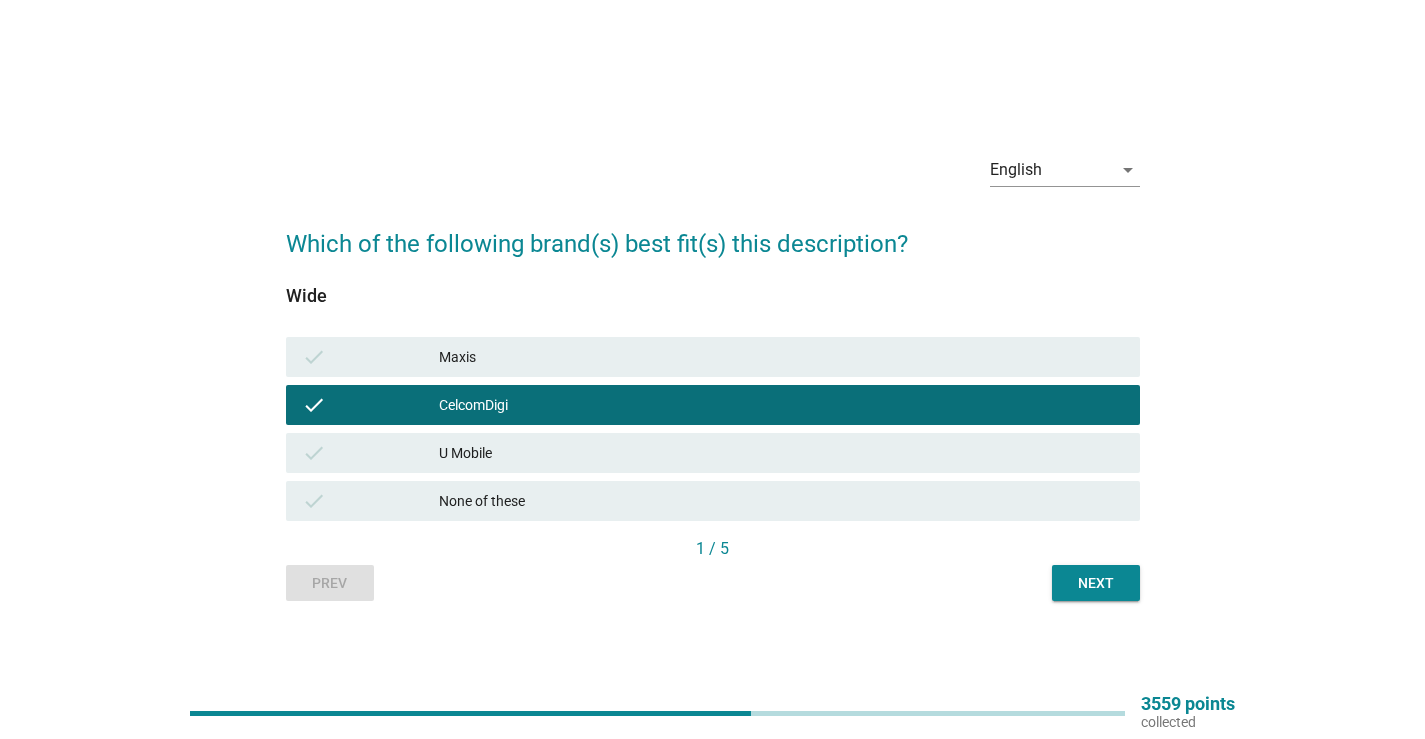 click on "check   Maxis" at bounding box center [713, 357] 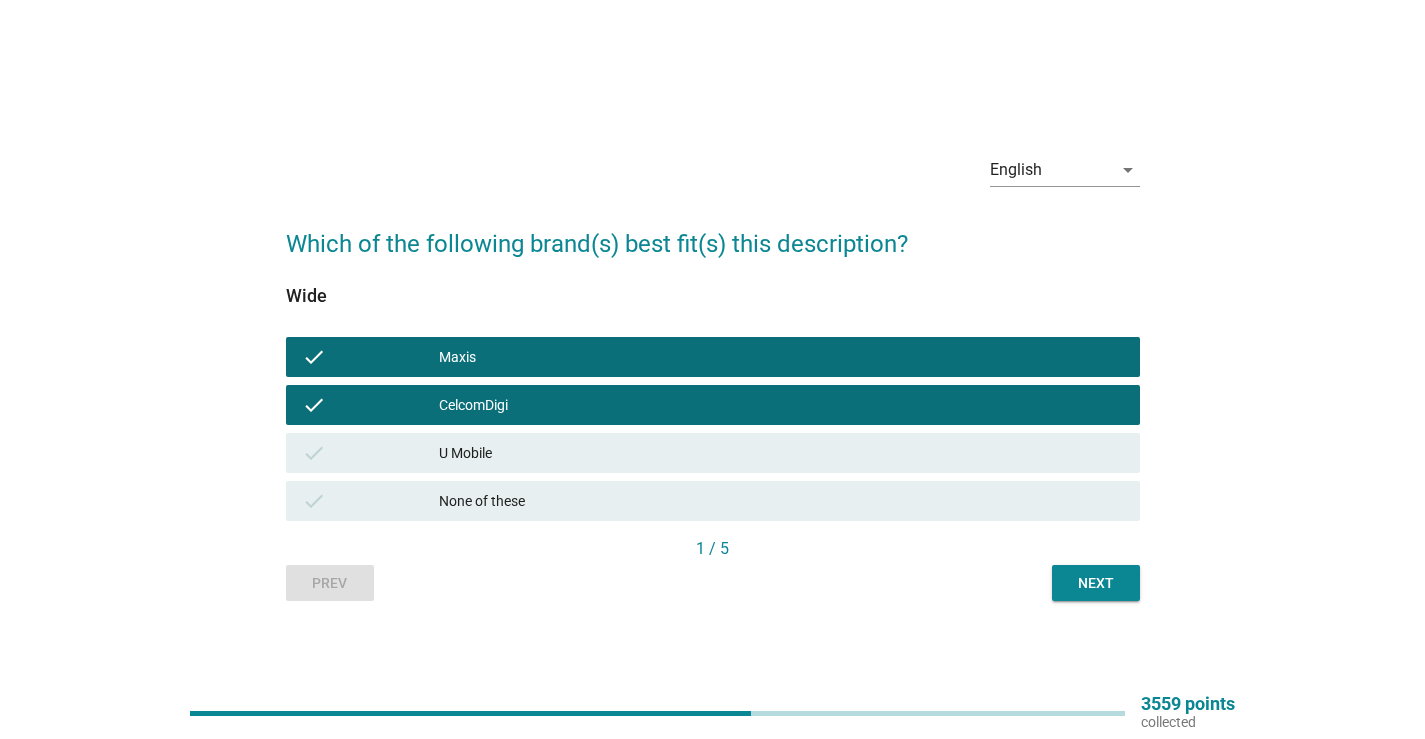 click on "Next" at bounding box center (1096, 583) 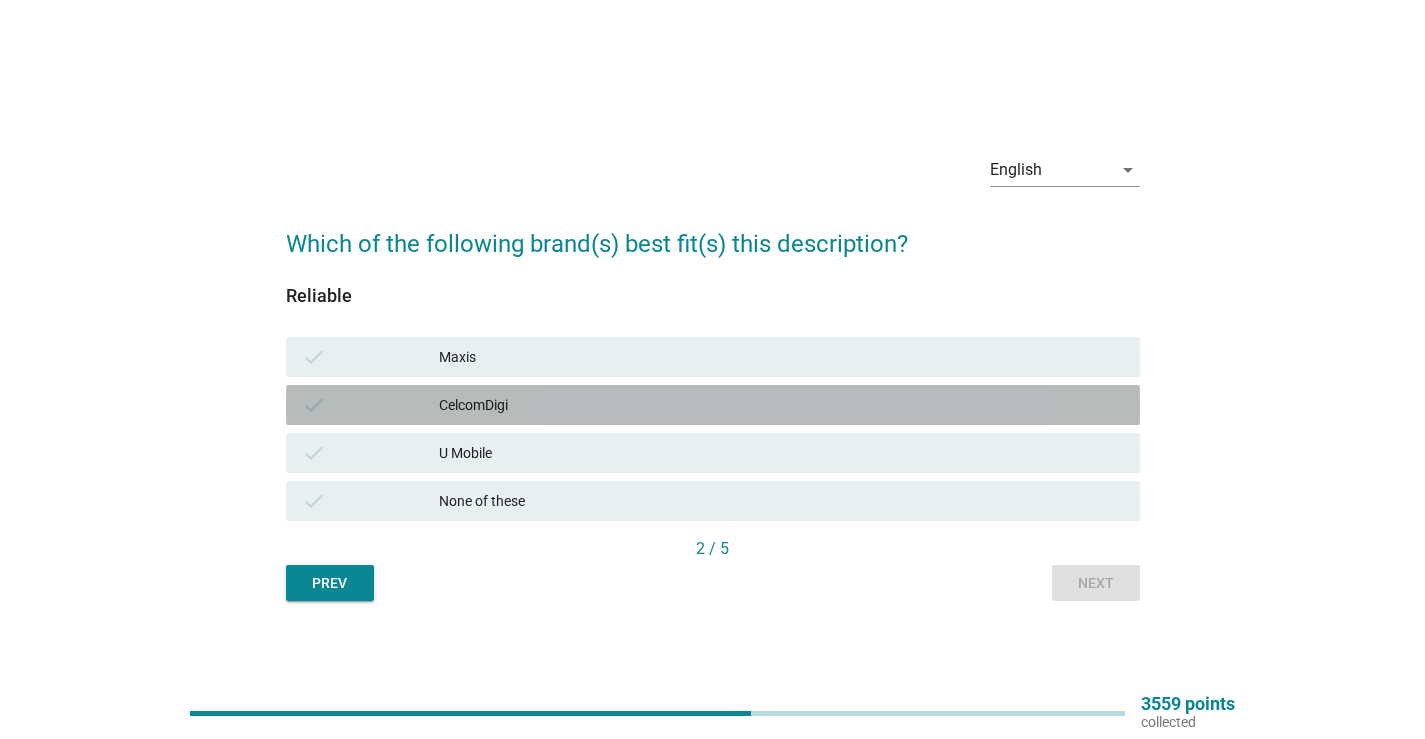 click on "CelcomDigi" at bounding box center (781, 405) 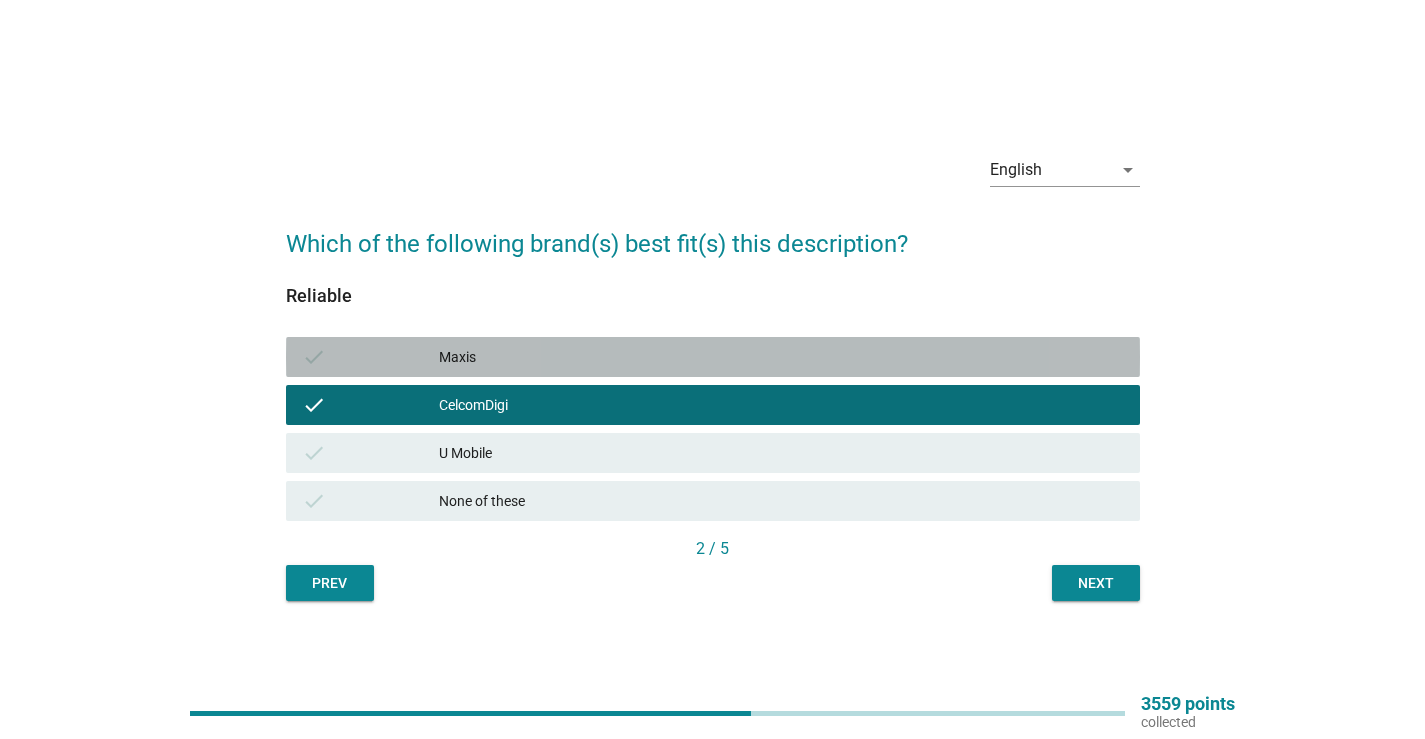 click on "Maxis" at bounding box center (781, 357) 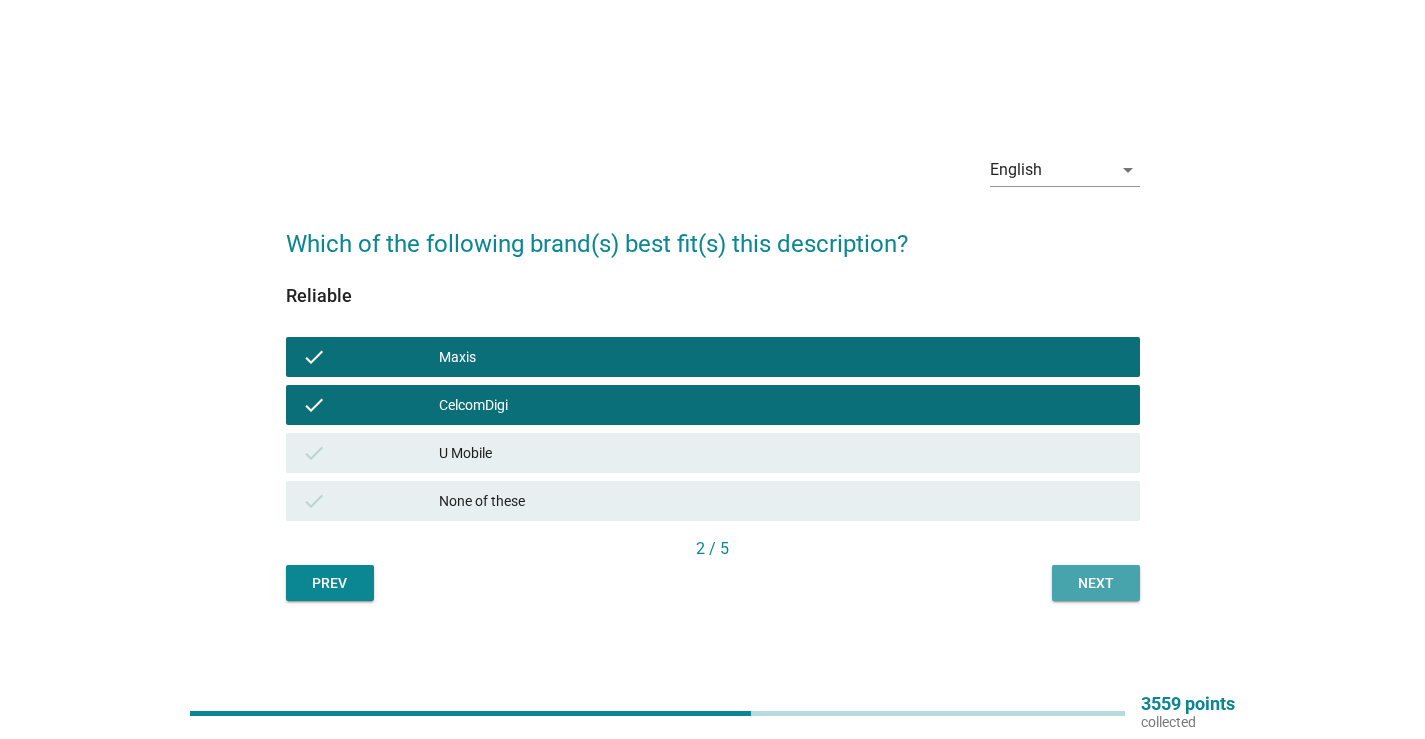 click on "Next" at bounding box center [1096, 583] 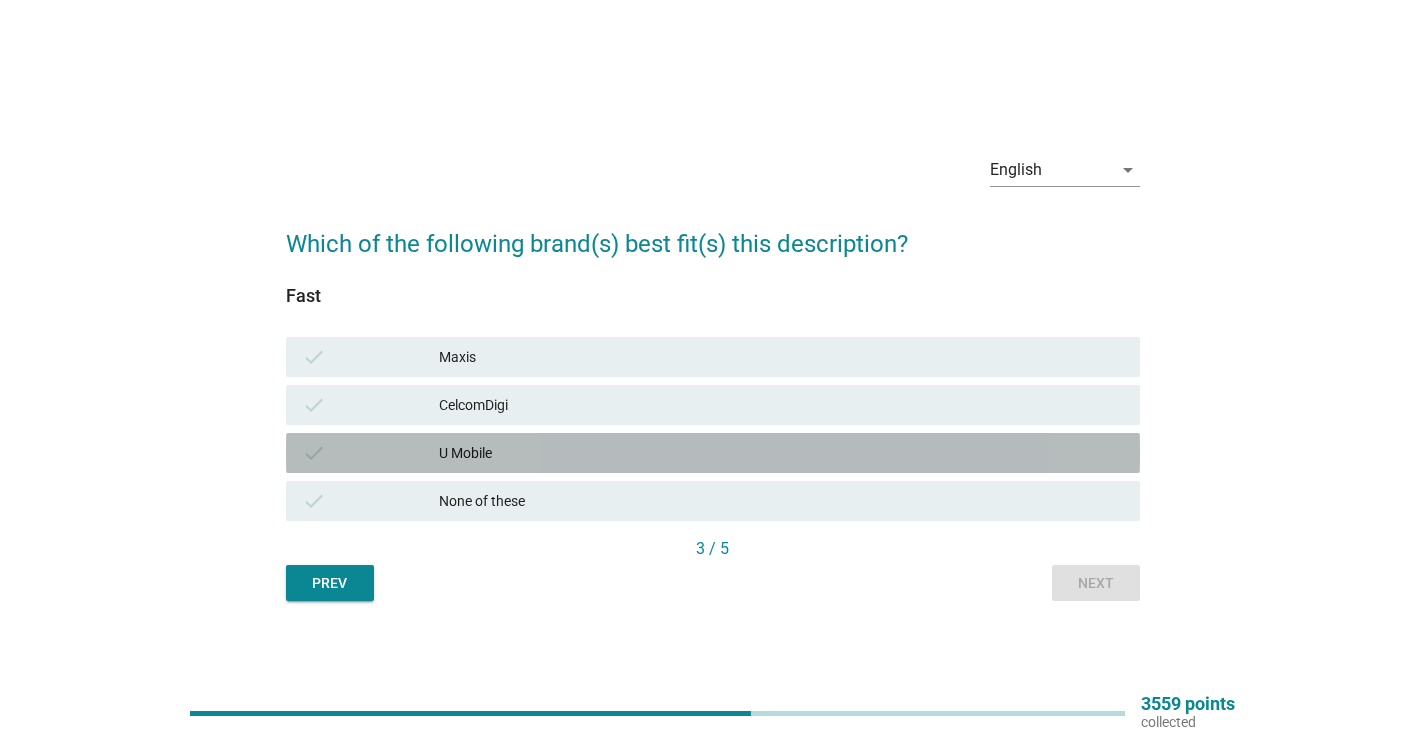 click on "U Mobile" at bounding box center (781, 453) 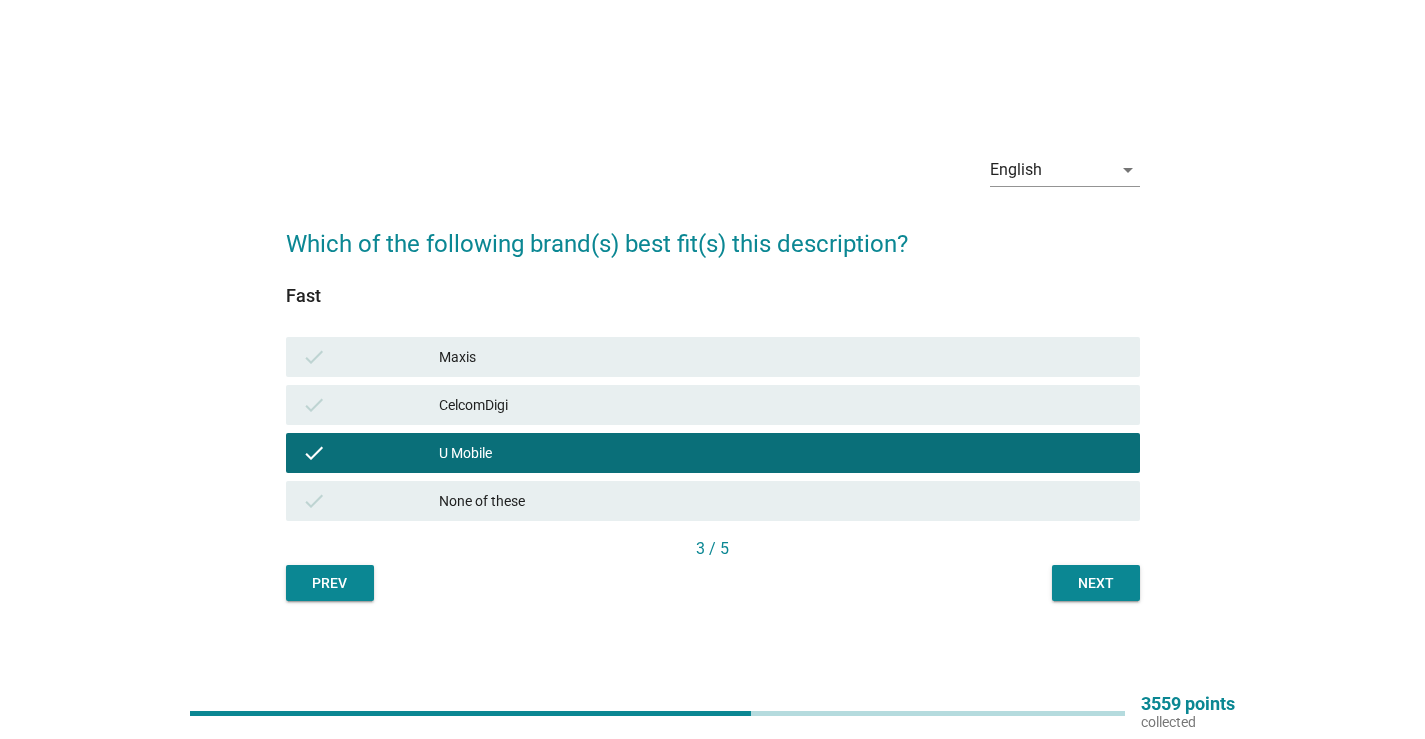 click on "CelcomDigi" at bounding box center (781, 405) 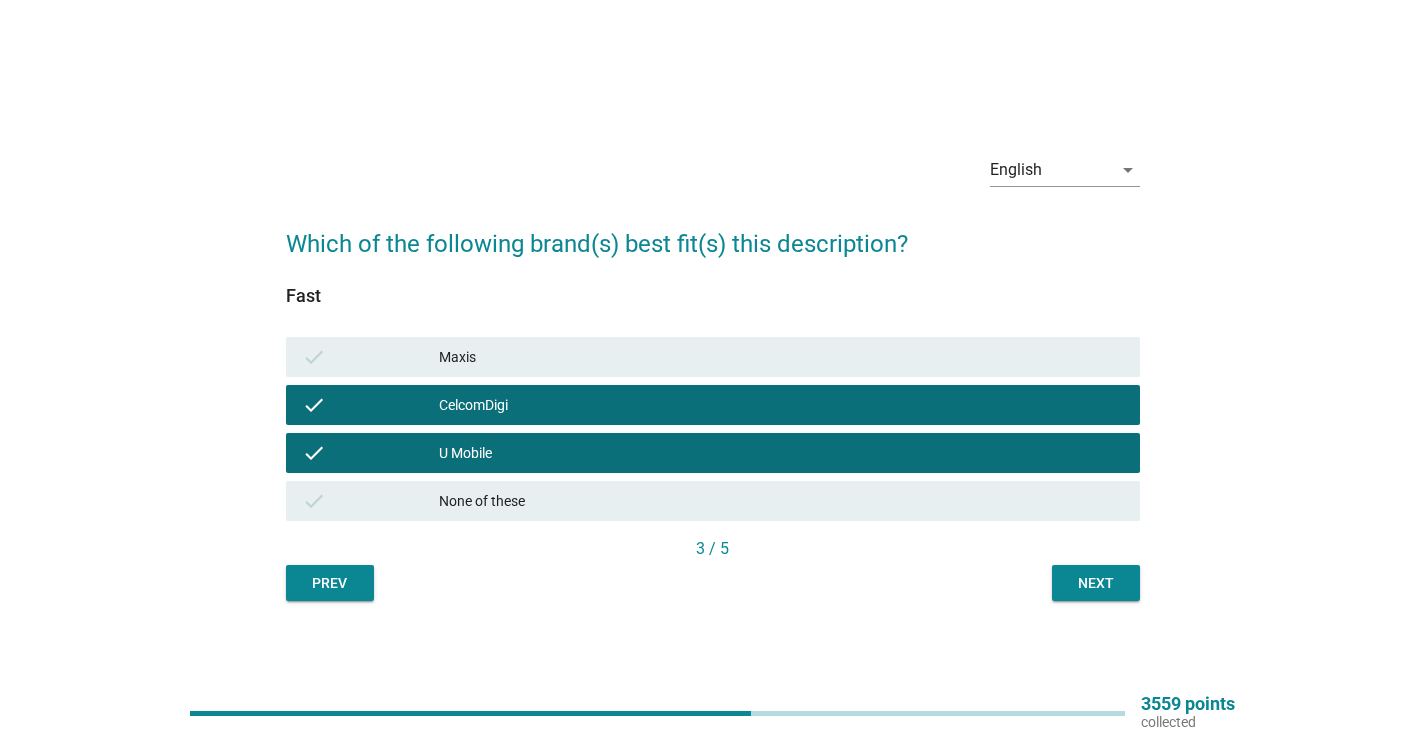 click on "Next" at bounding box center [1096, 583] 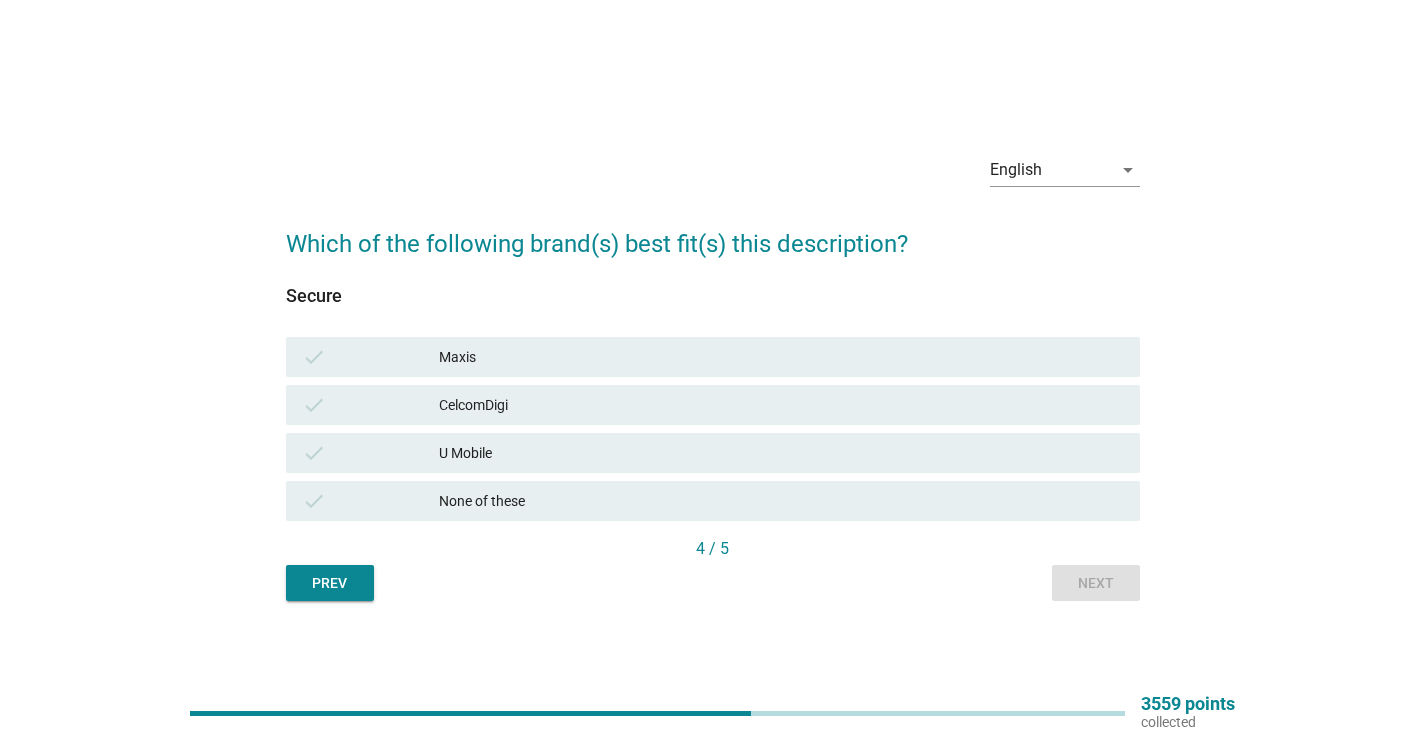click on "check   Maxis" at bounding box center (713, 357) 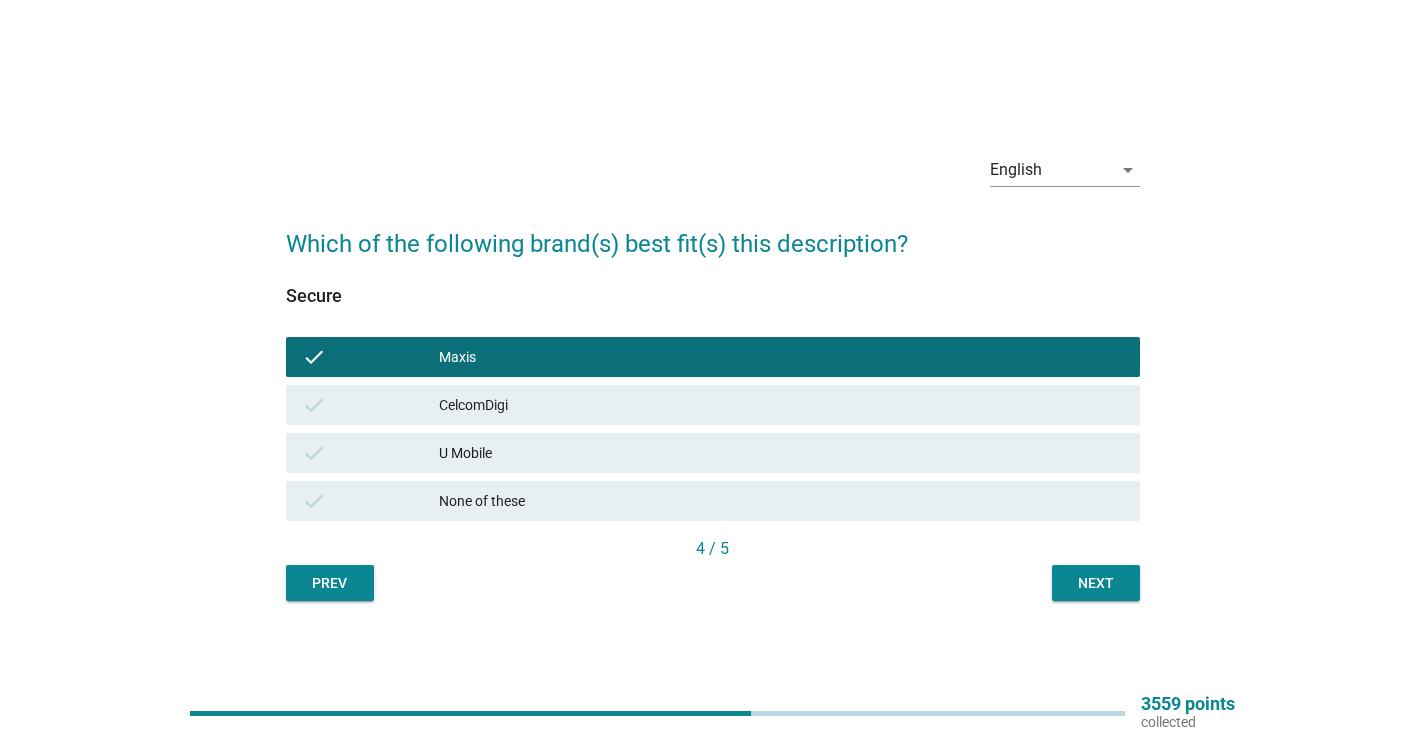 drag, startPoint x: 1061, startPoint y: 579, endPoint x: 1089, endPoint y: 583, distance: 28.284271 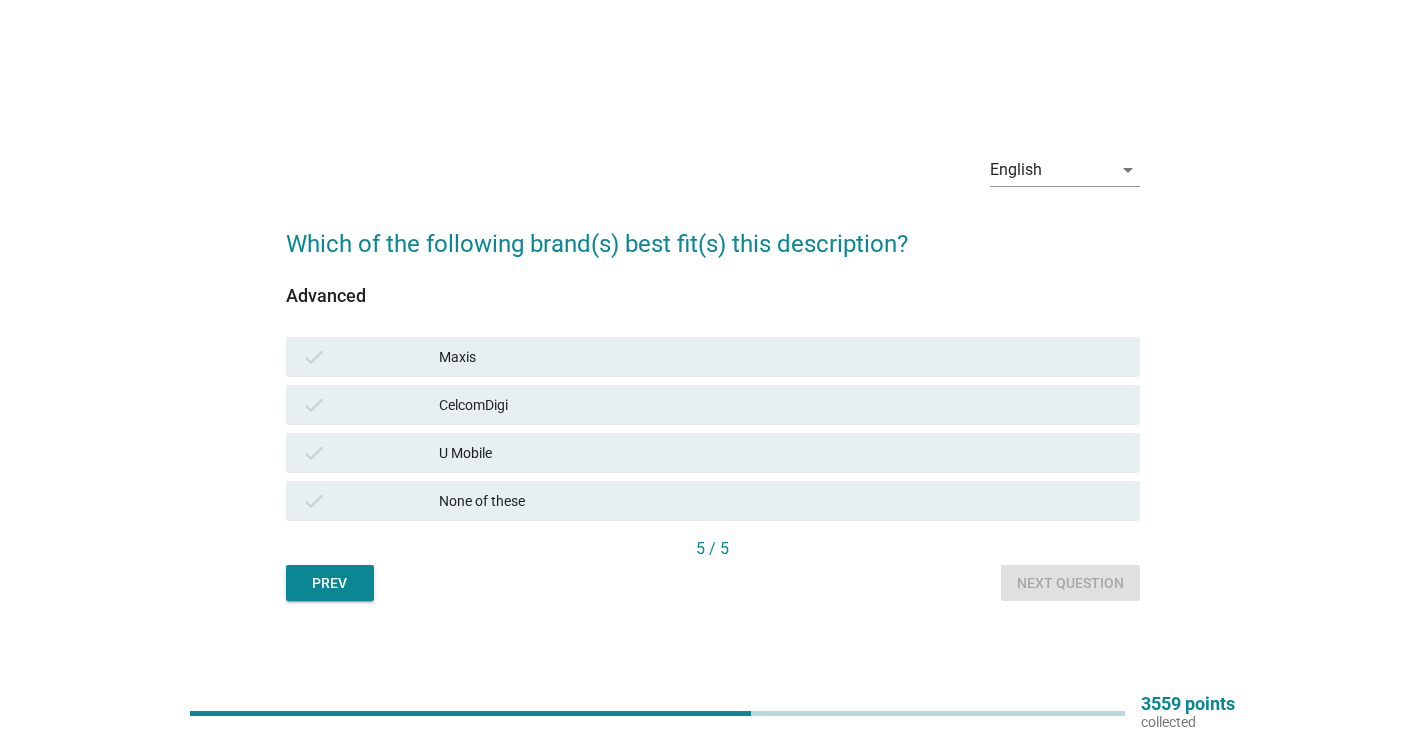 click on "U Mobile" at bounding box center [781, 453] 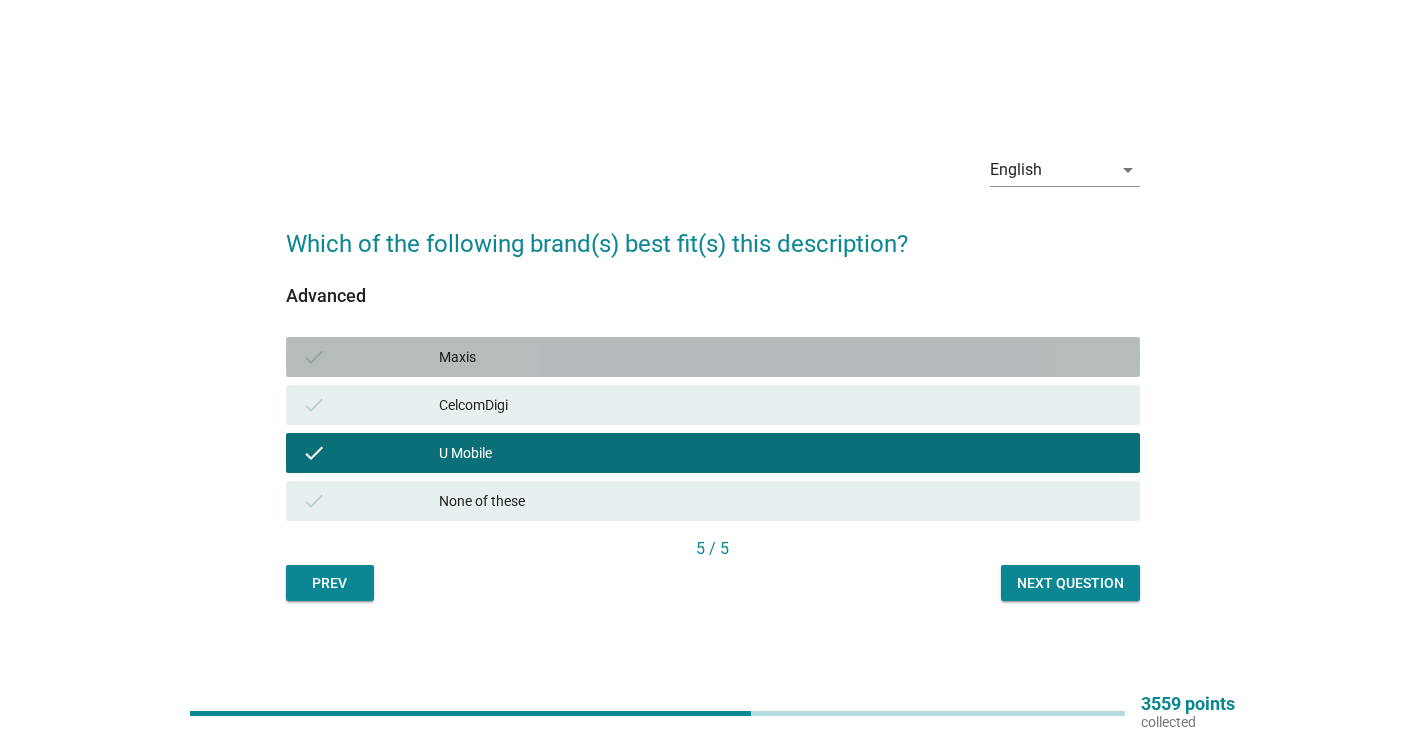click on "check   Maxis" at bounding box center (713, 357) 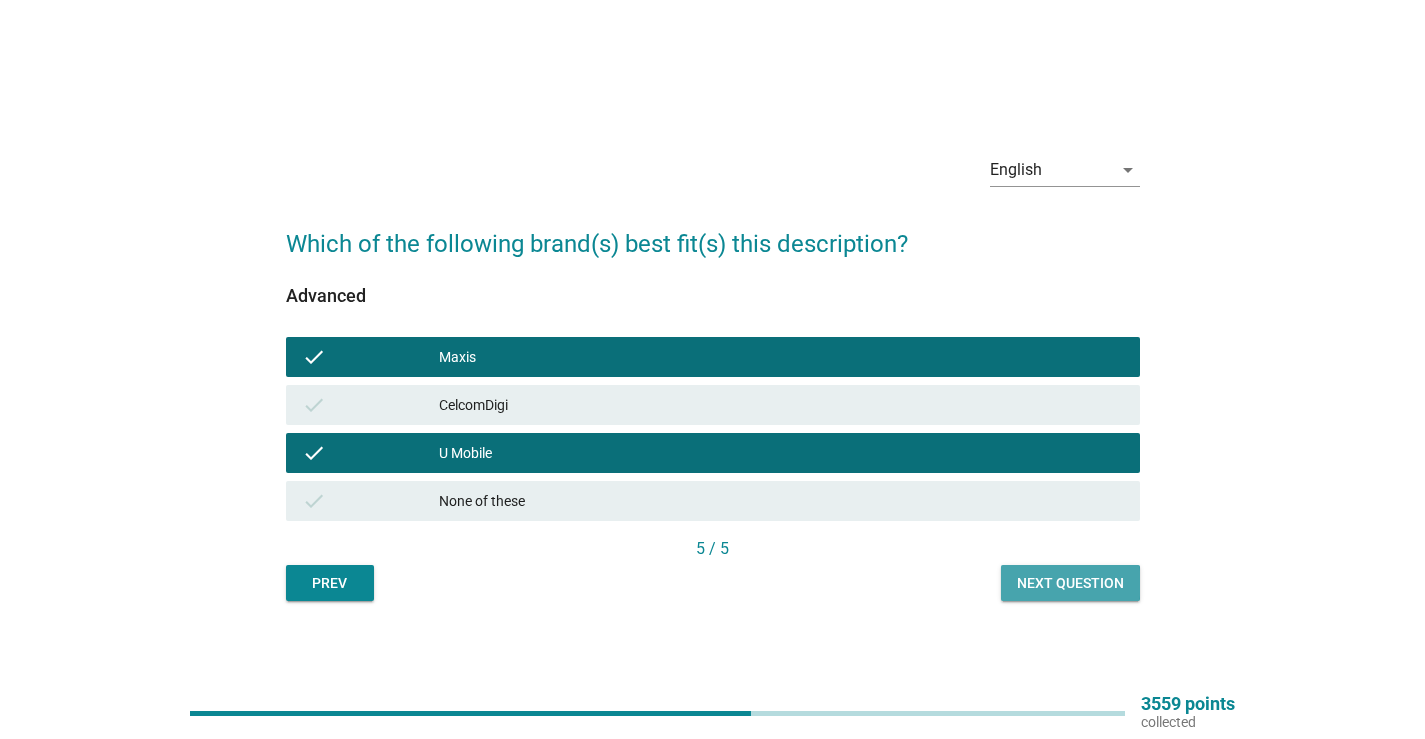 click on "Next question" at bounding box center [1070, 583] 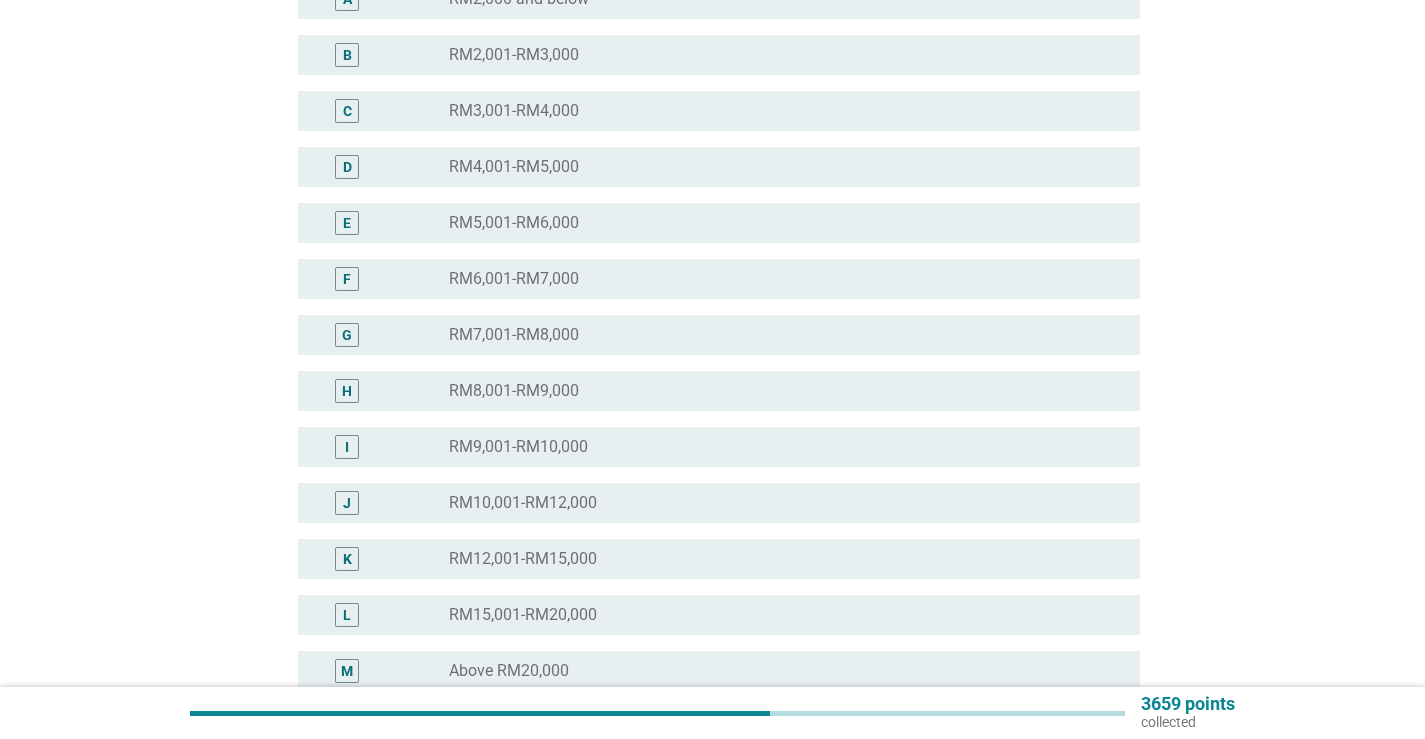 scroll, scrollTop: 400, scrollLeft: 0, axis: vertical 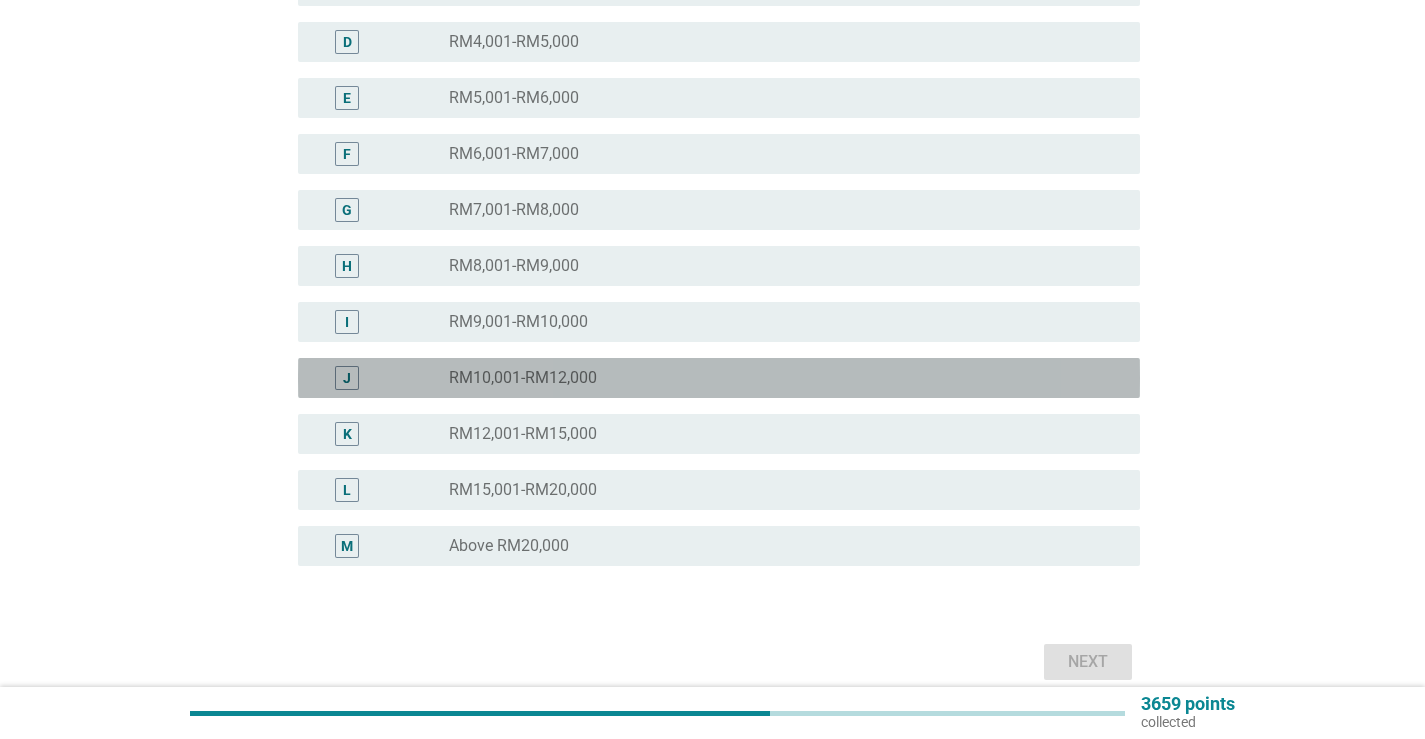 click on "RM10,001-RM12,000" at bounding box center (523, 378) 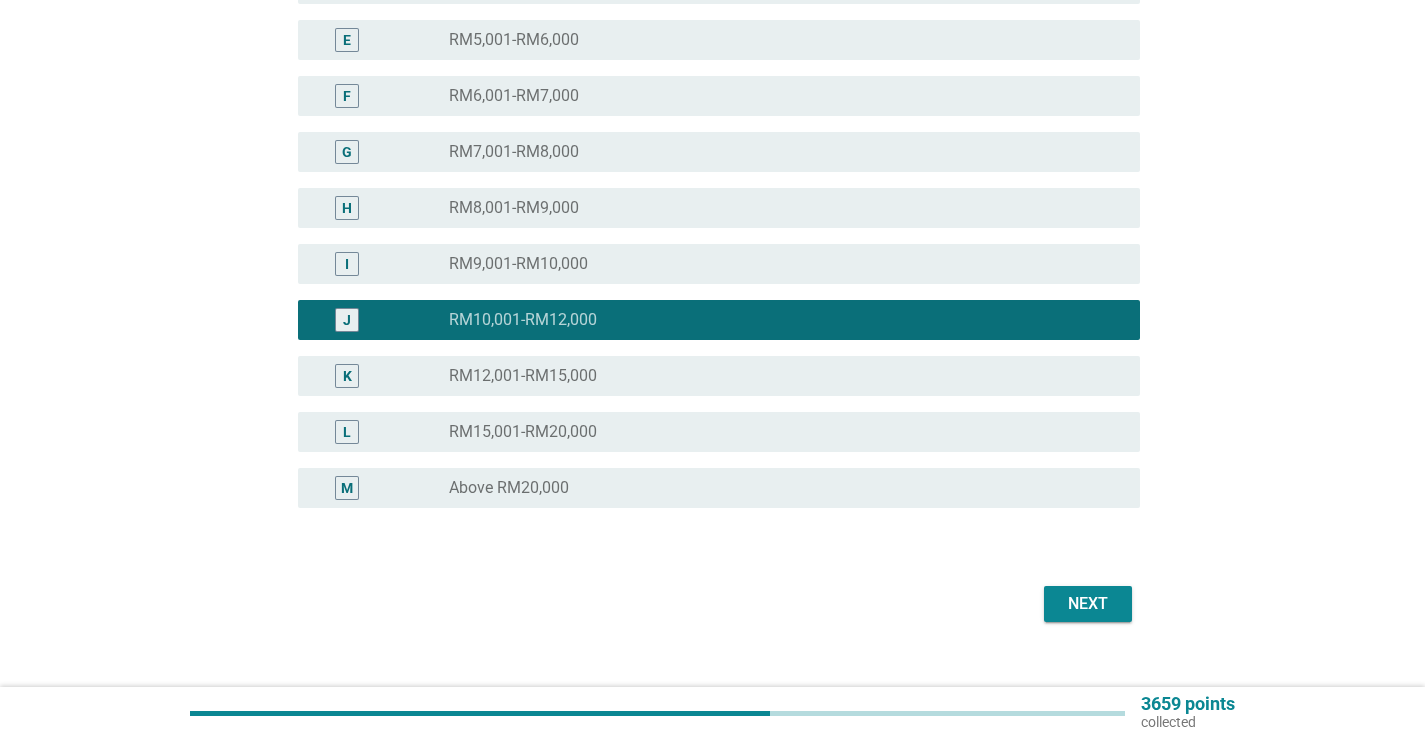 scroll, scrollTop: 589, scrollLeft: 0, axis: vertical 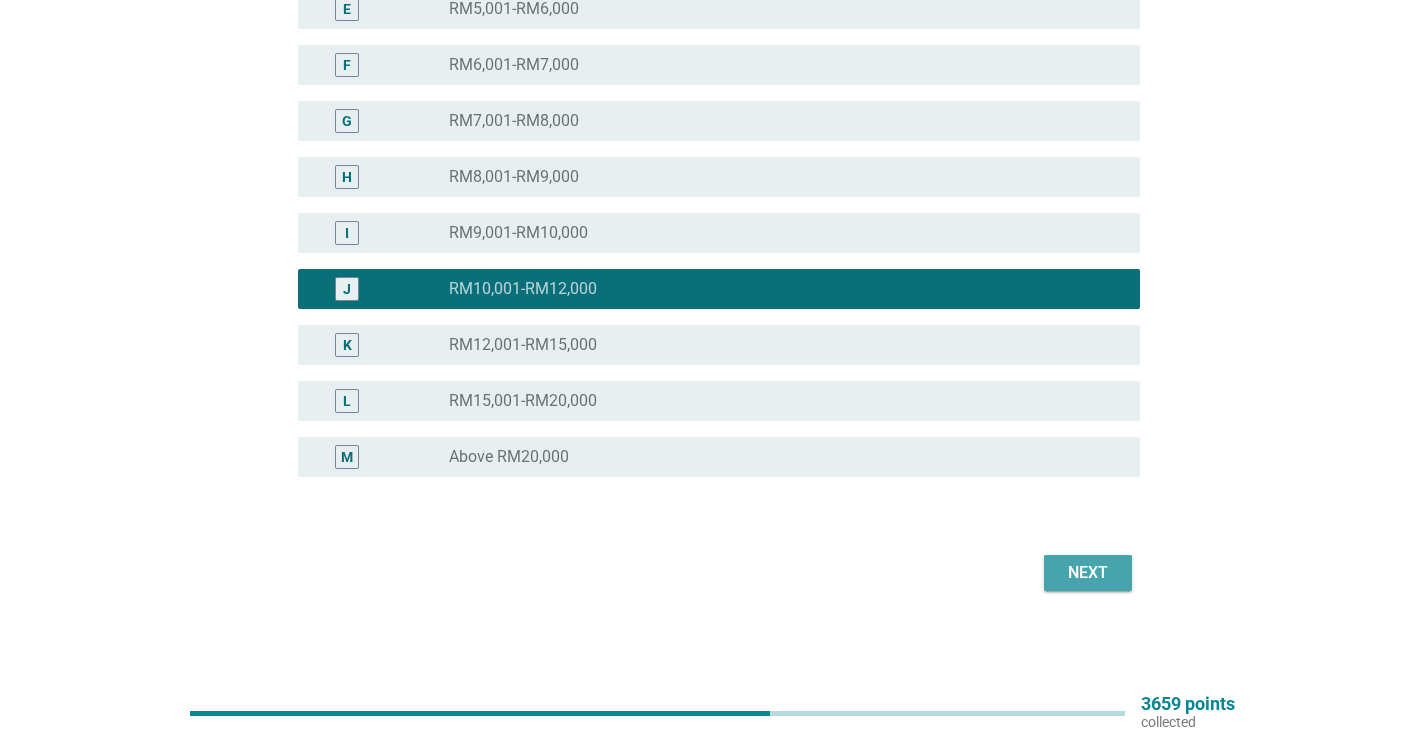 click on "Next" at bounding box center (1088, 573) 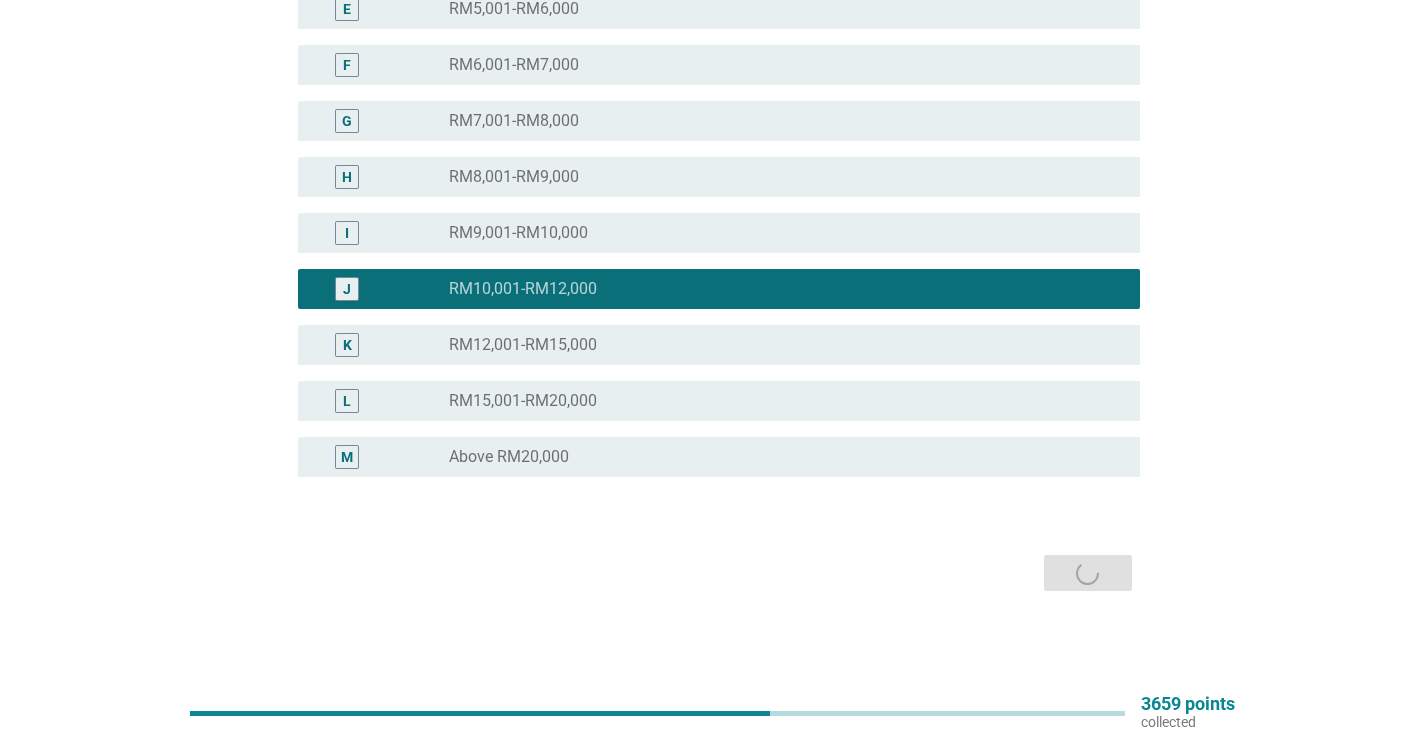 scroll, scrollTop: 0, scrollLeft: 0, axis: both 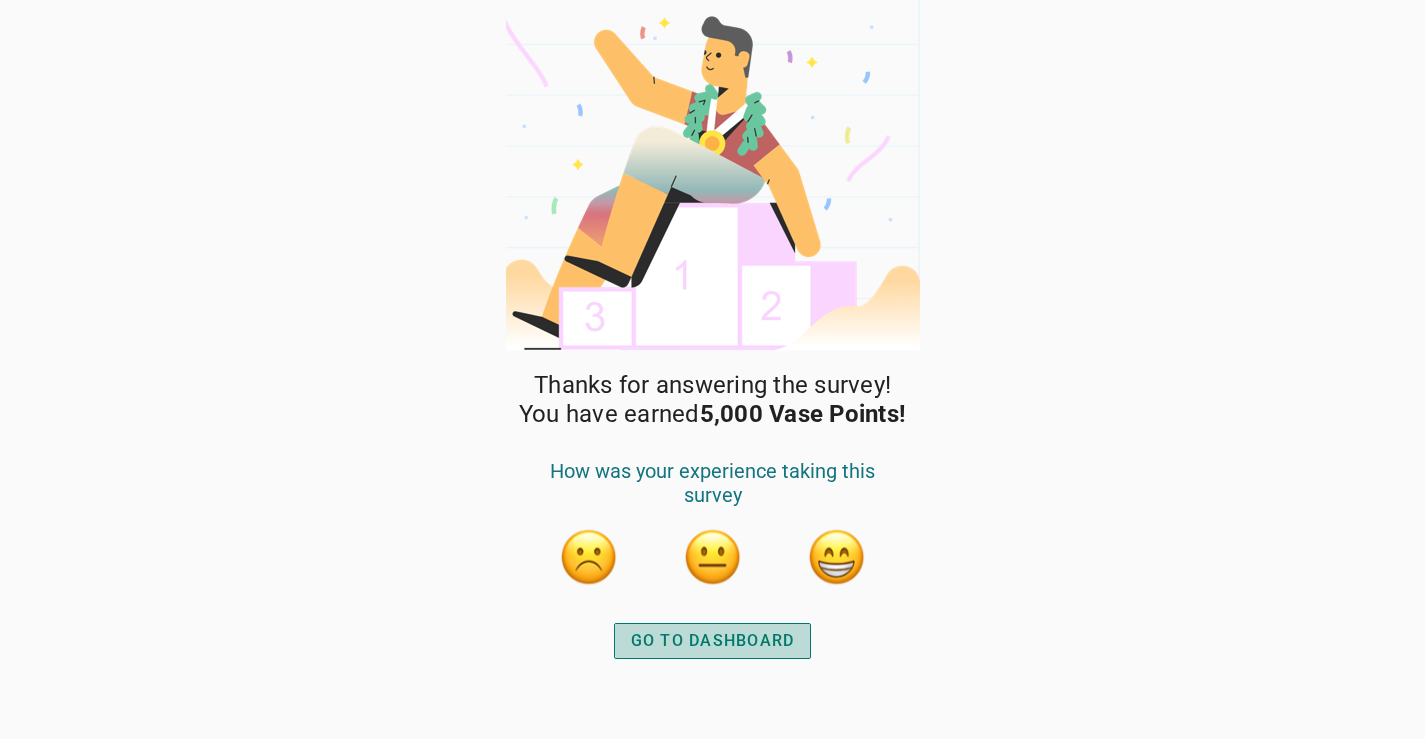 click on "GO TO DASHBOARD" at bounding box center [713, 641] 